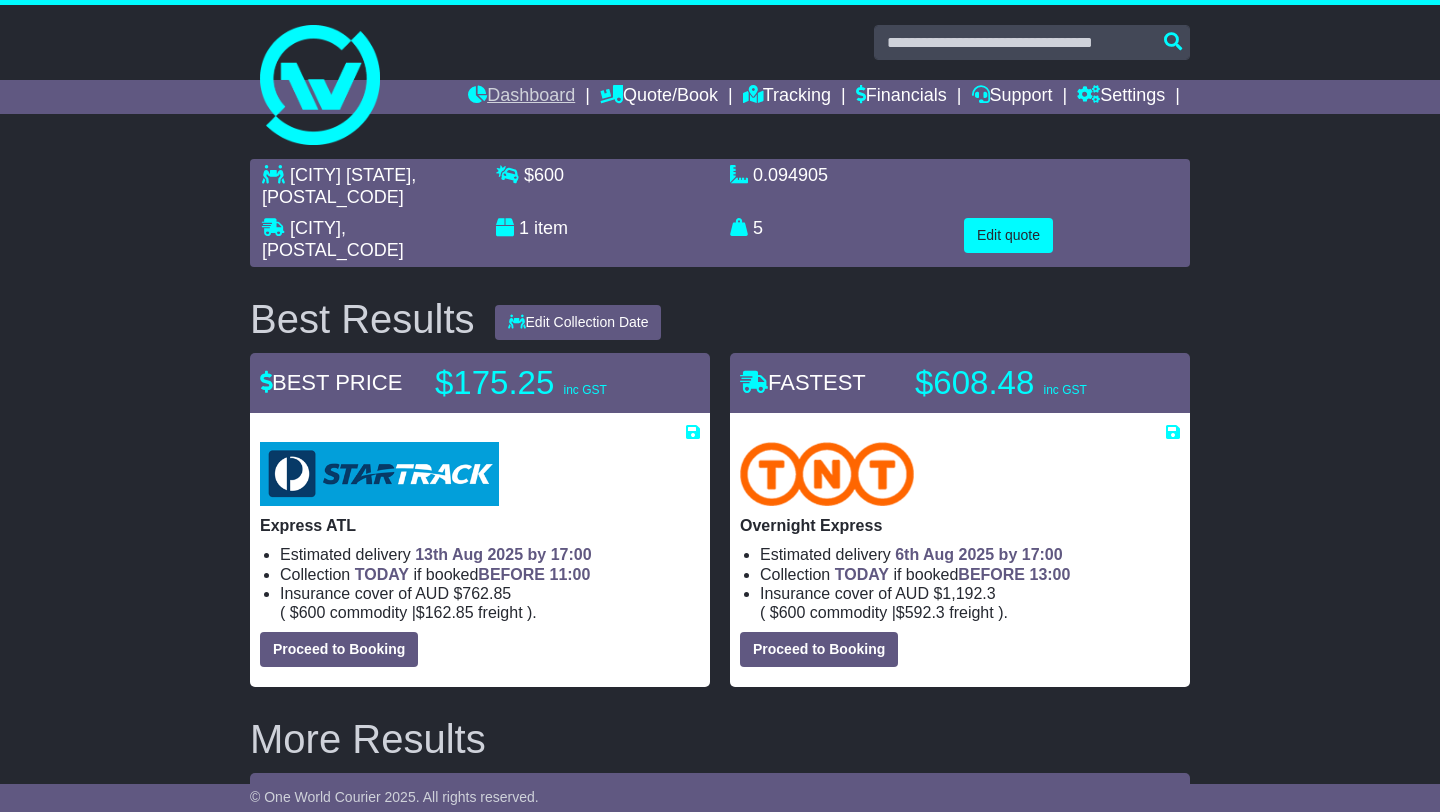 scroll, scrollTop: 0, scrollLeft: 0, axis: both 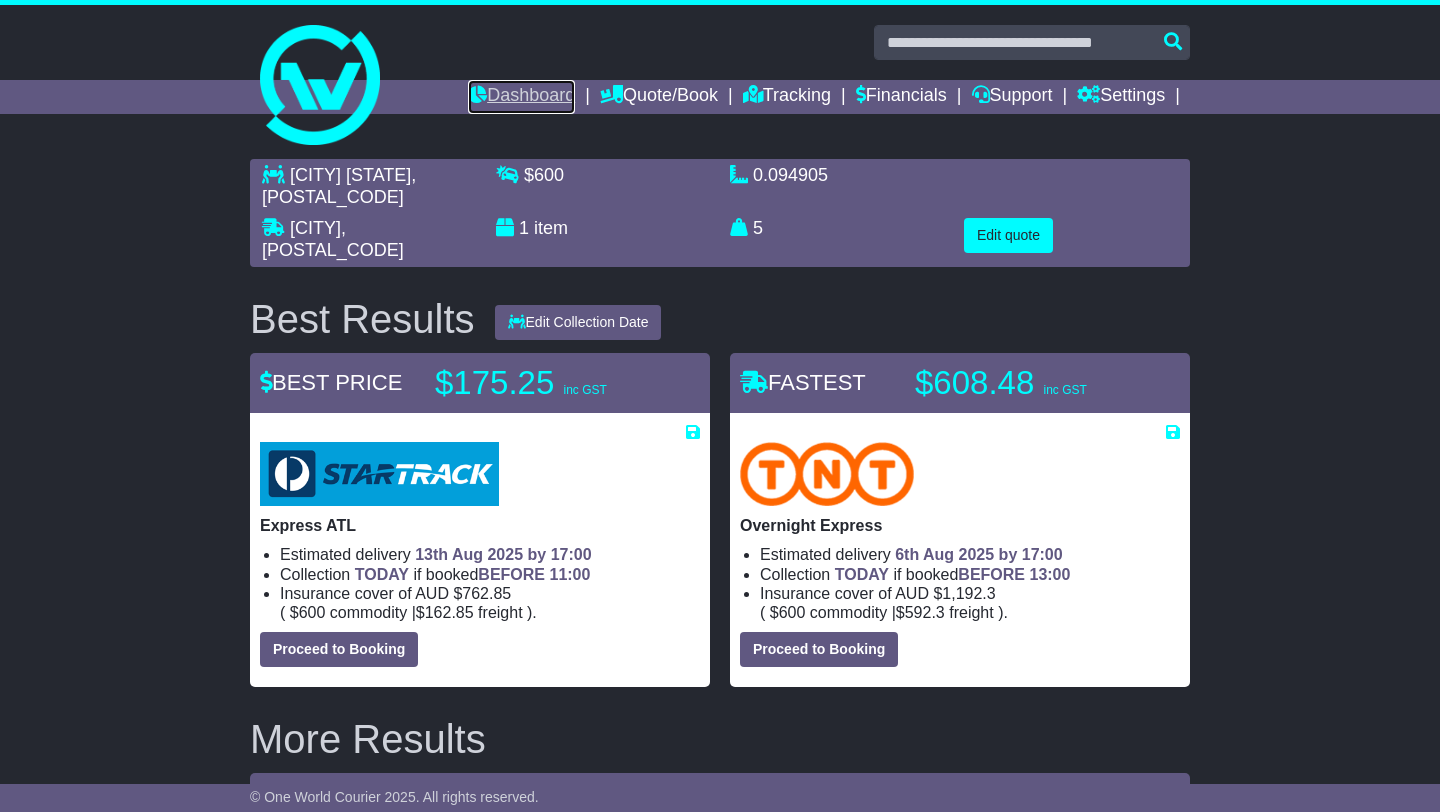click on "Dashboard" at bounding box center [521, 97] 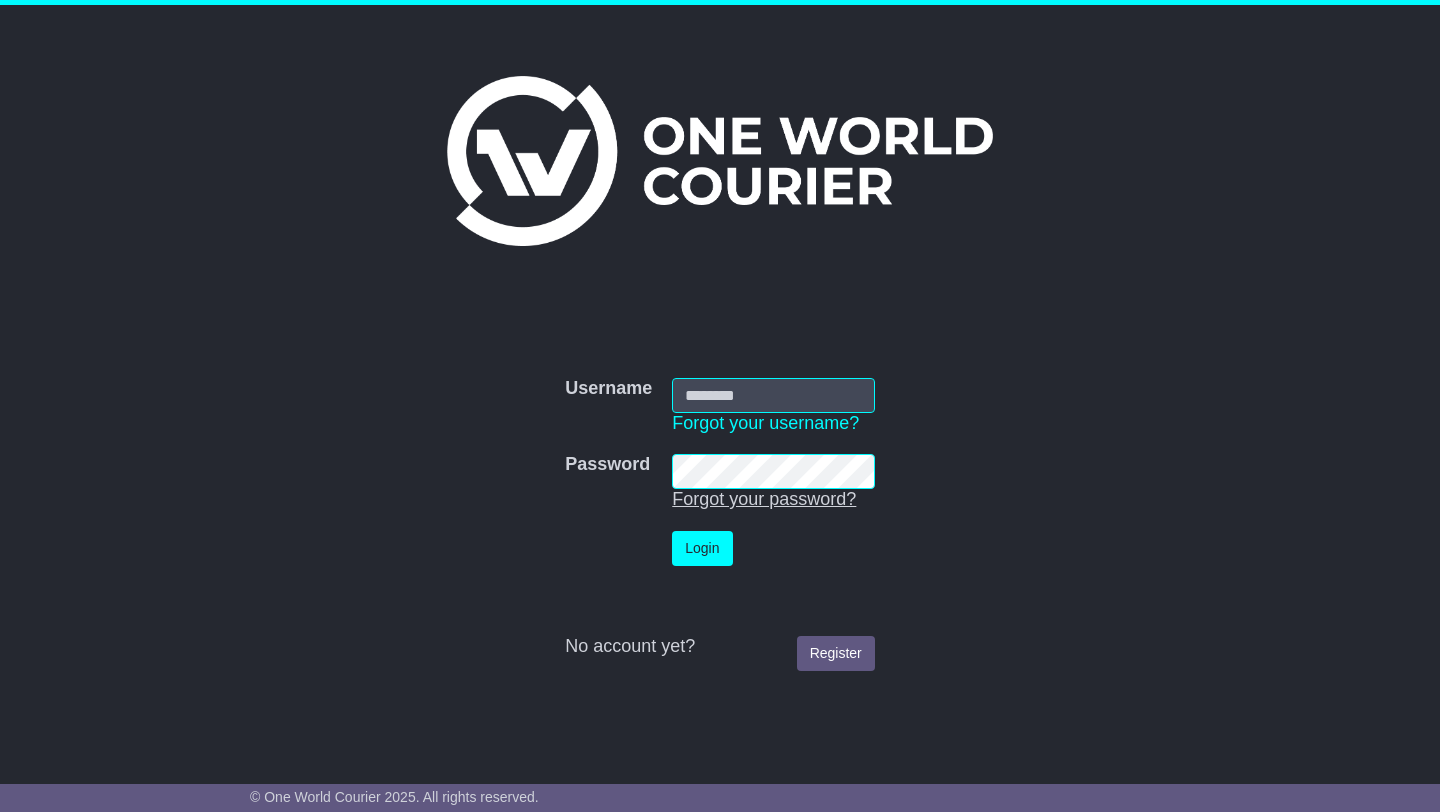 scroll, scrollTop: 0, scrollLeft: 0, axis: both 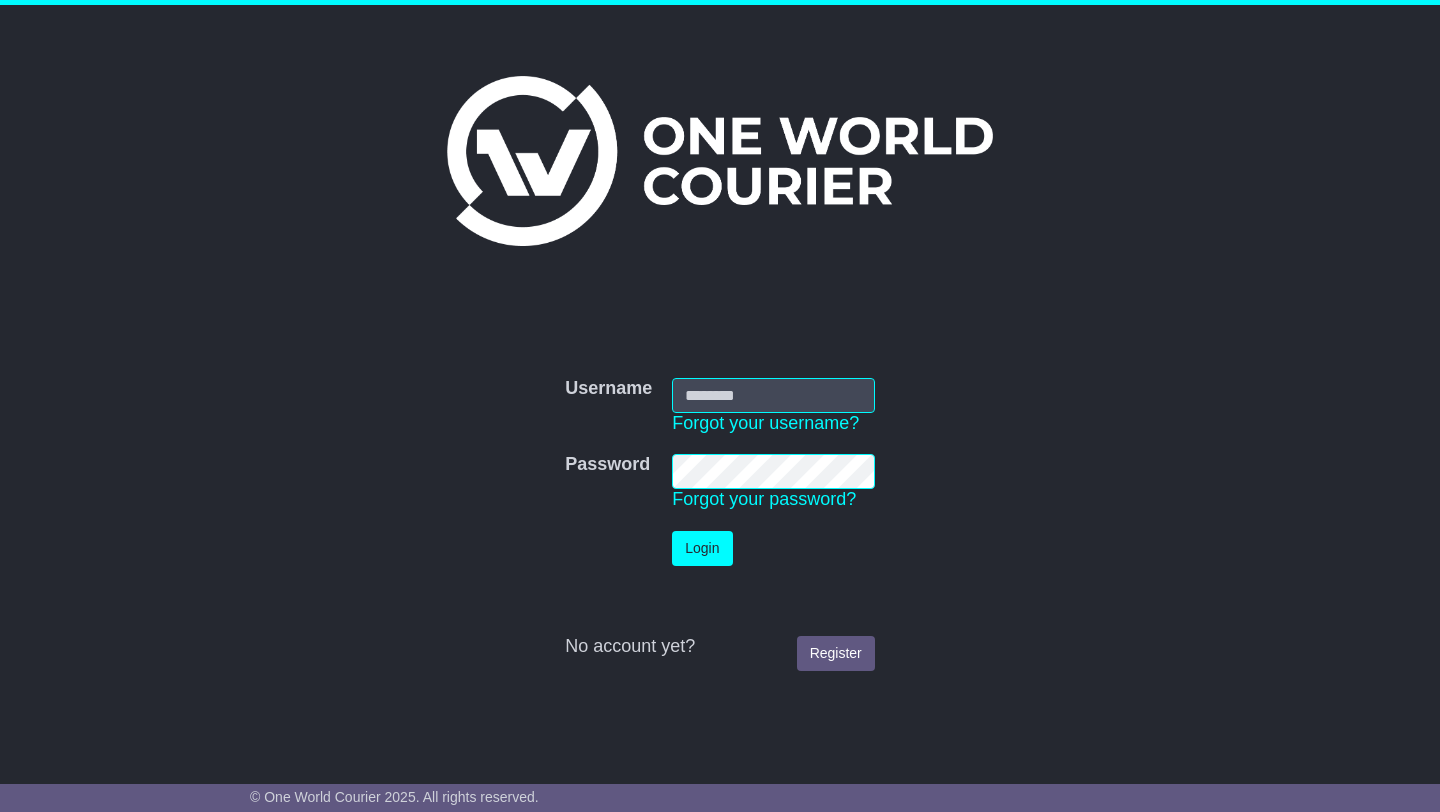 type on "**********" 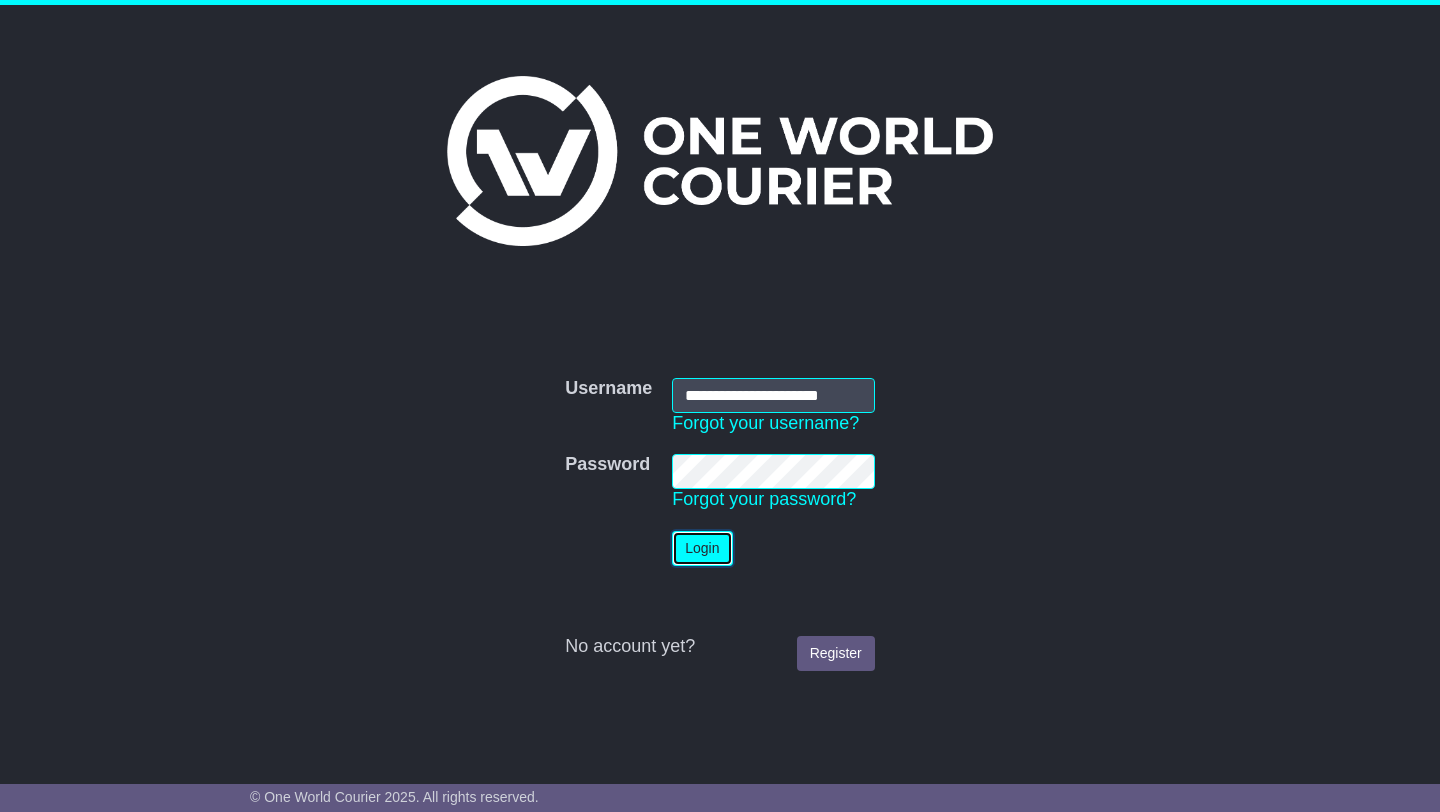 click on "Login" at bounding box center [702, 548] 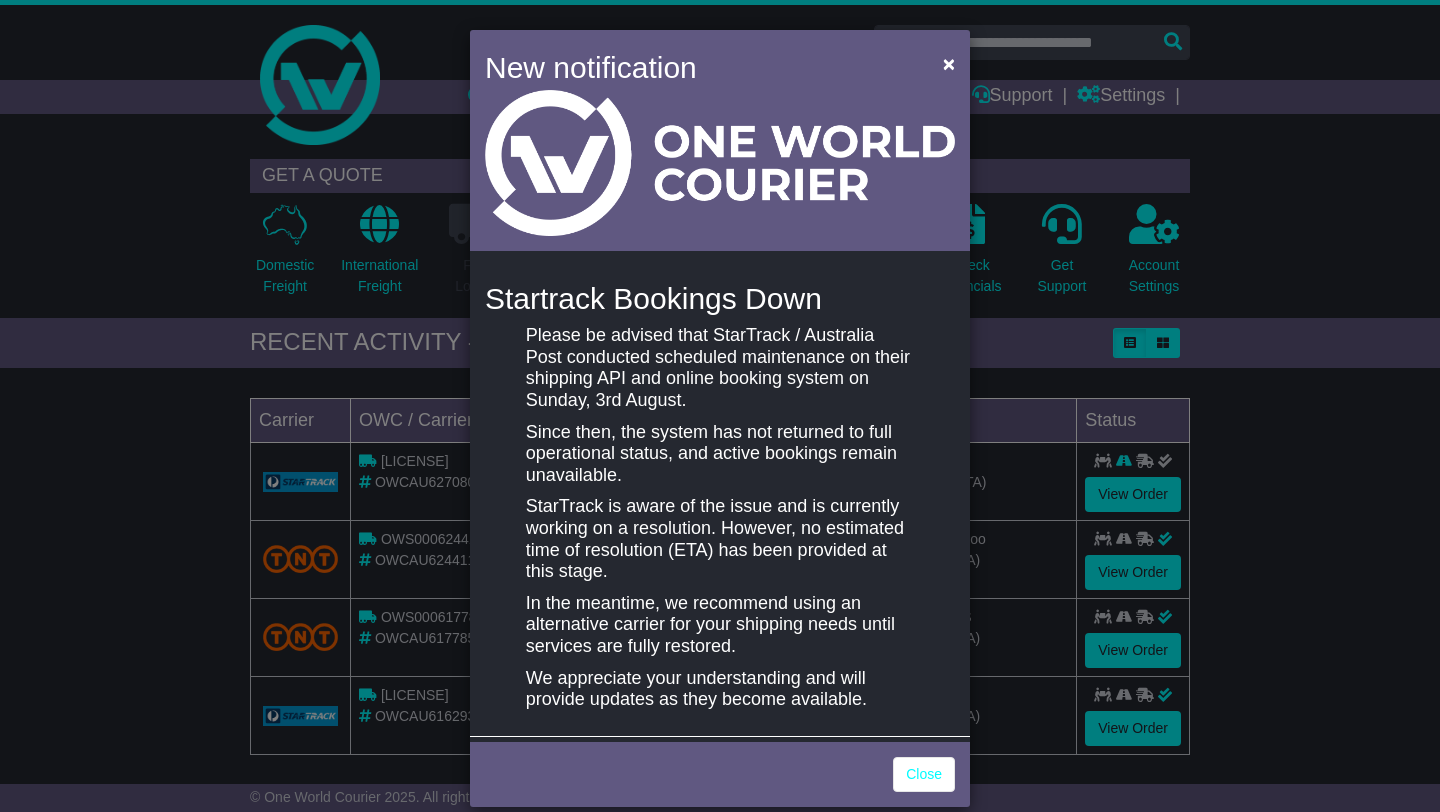 scroll, scrollTop: 0, scrollLeft: 0, axis: both 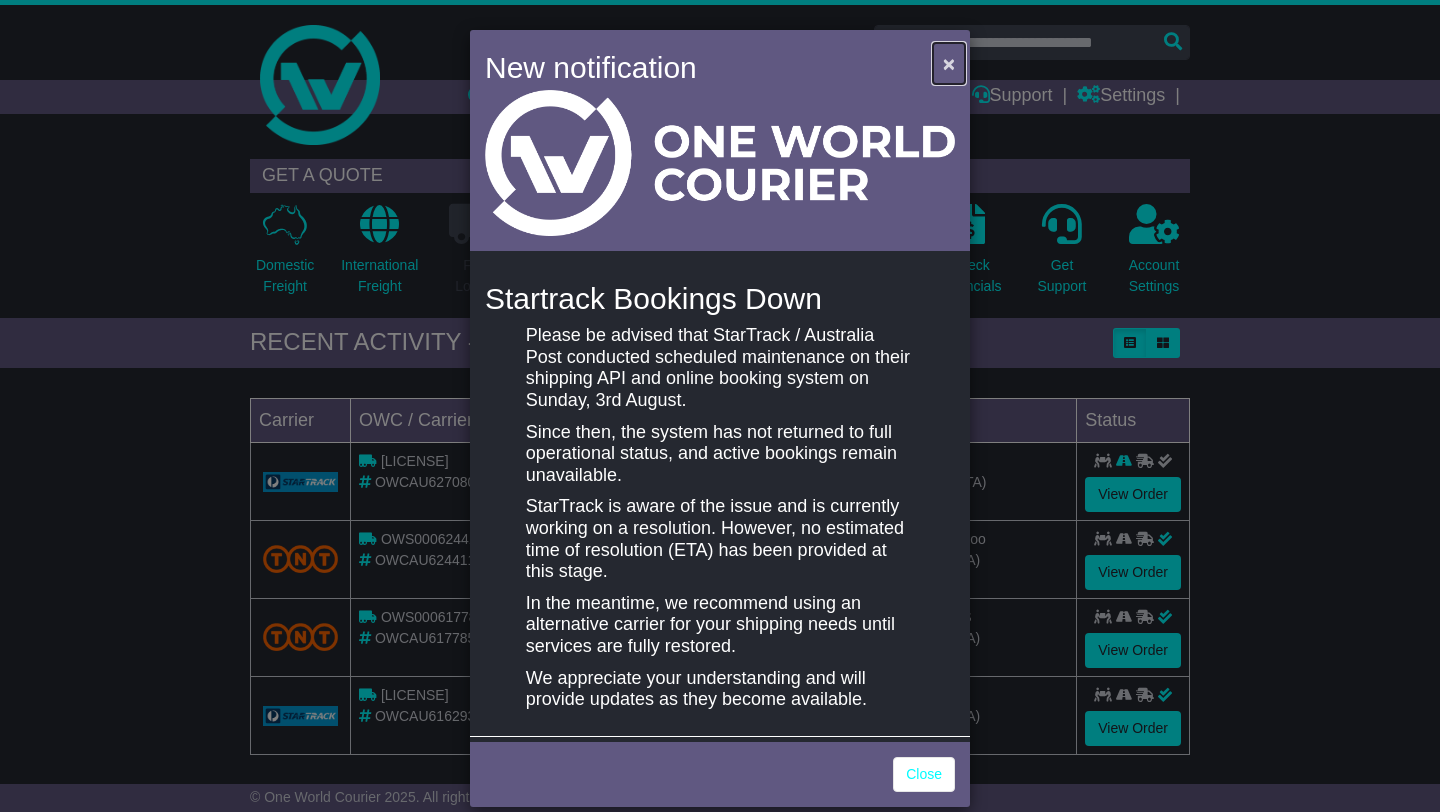 click on "×" at bounding box center (949, 63) 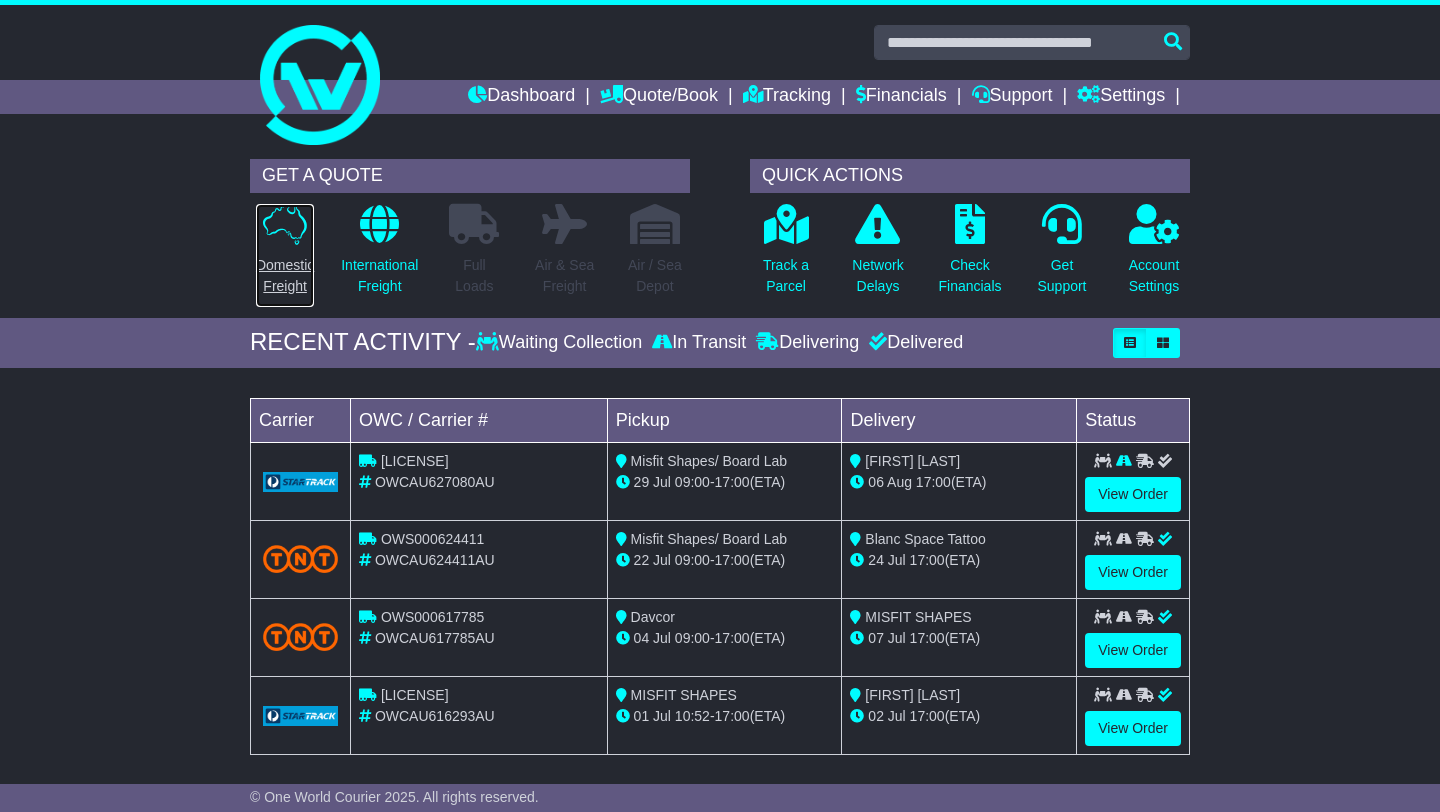 click on "Domestic Freight" at bounding box center (285, 276) 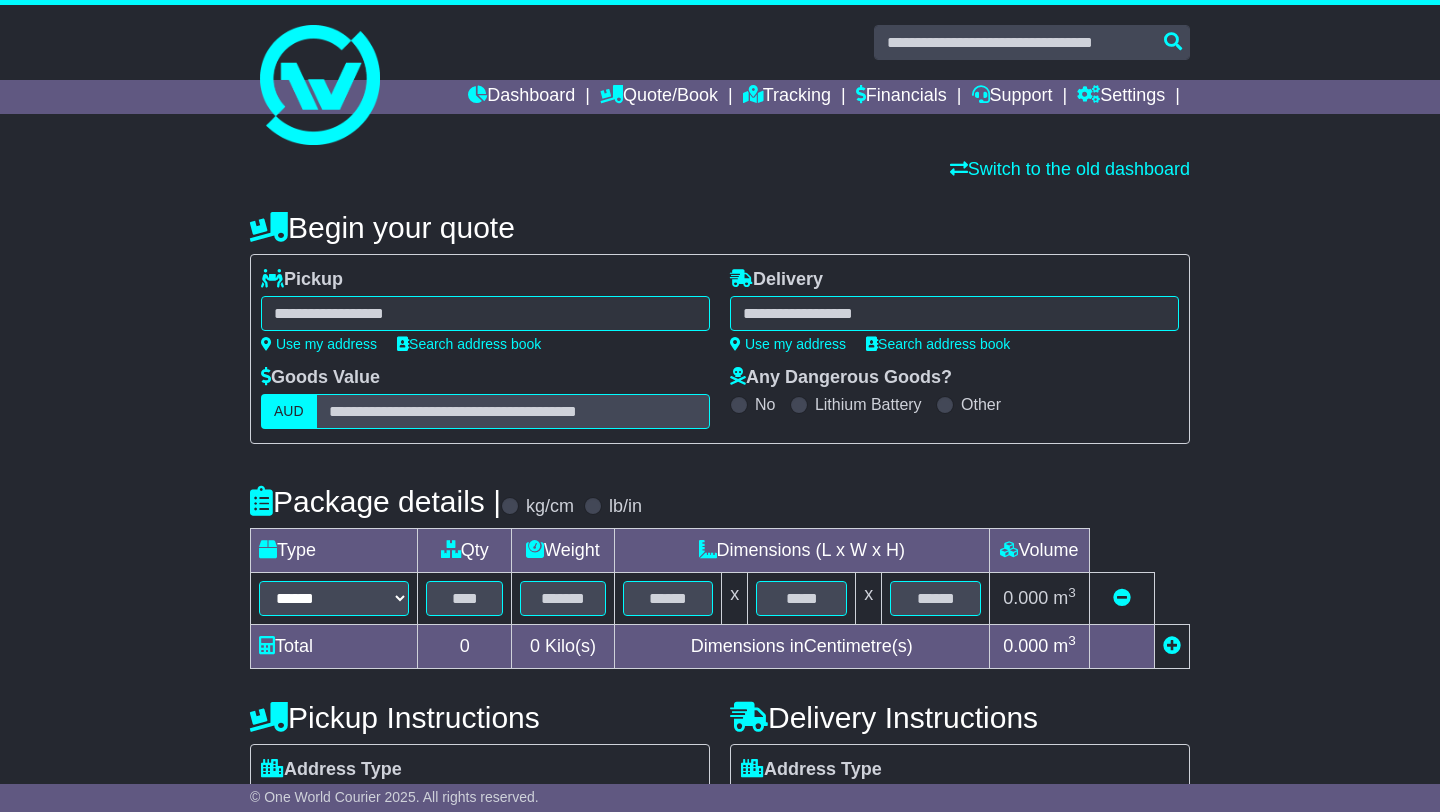 scroll, scrollTop: 0, scrollLeft: 0, axis: both 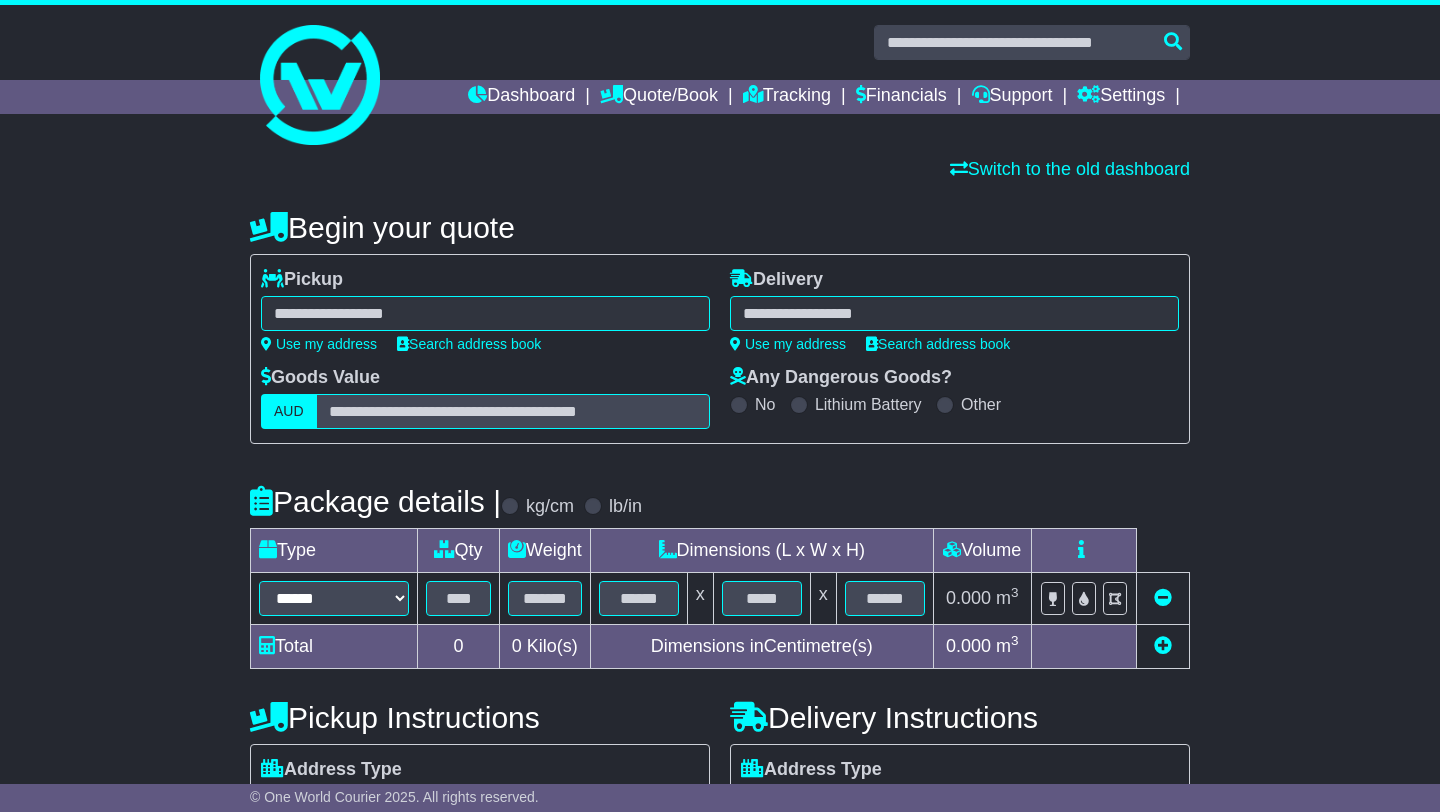 click at bounding box center (485, 313) 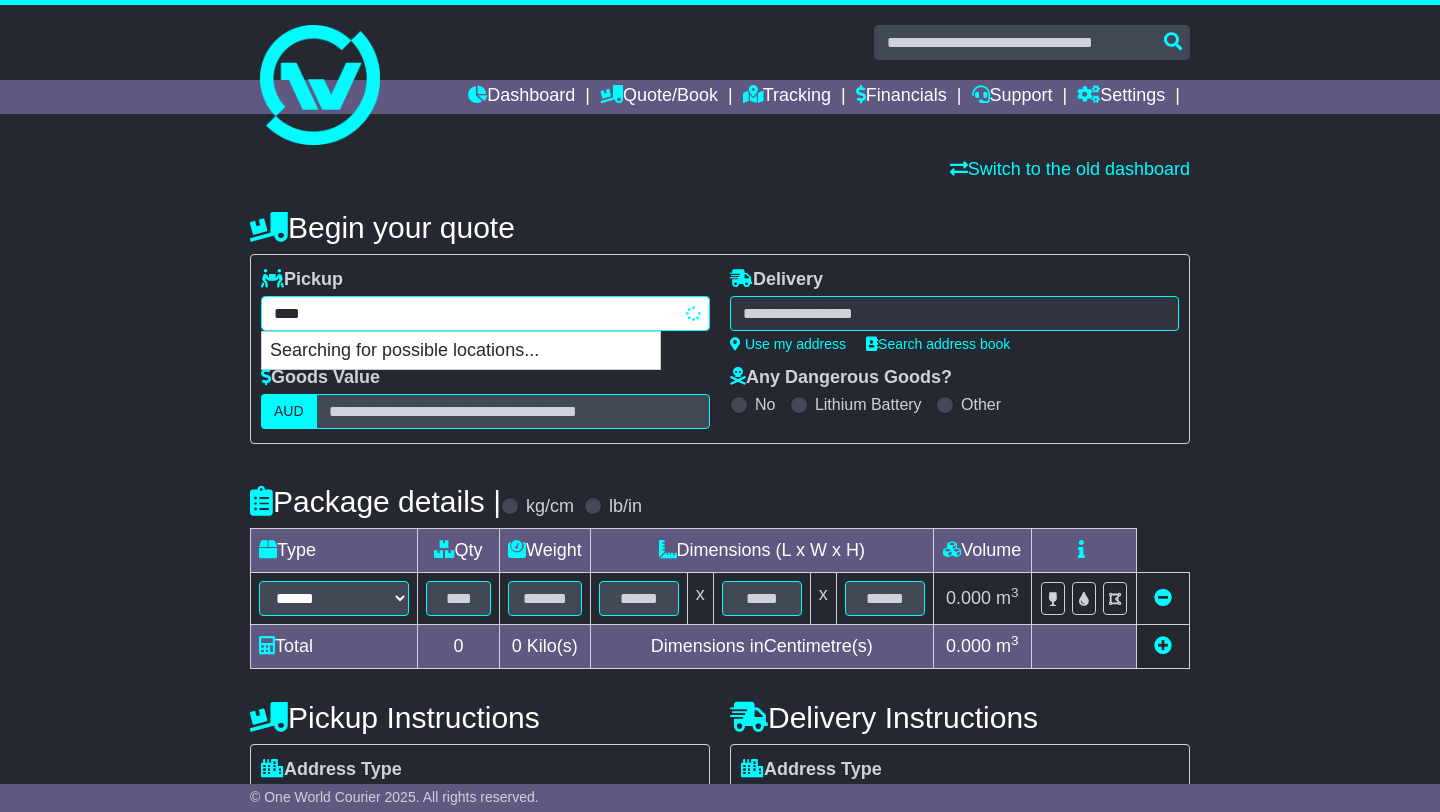 type on "*****" 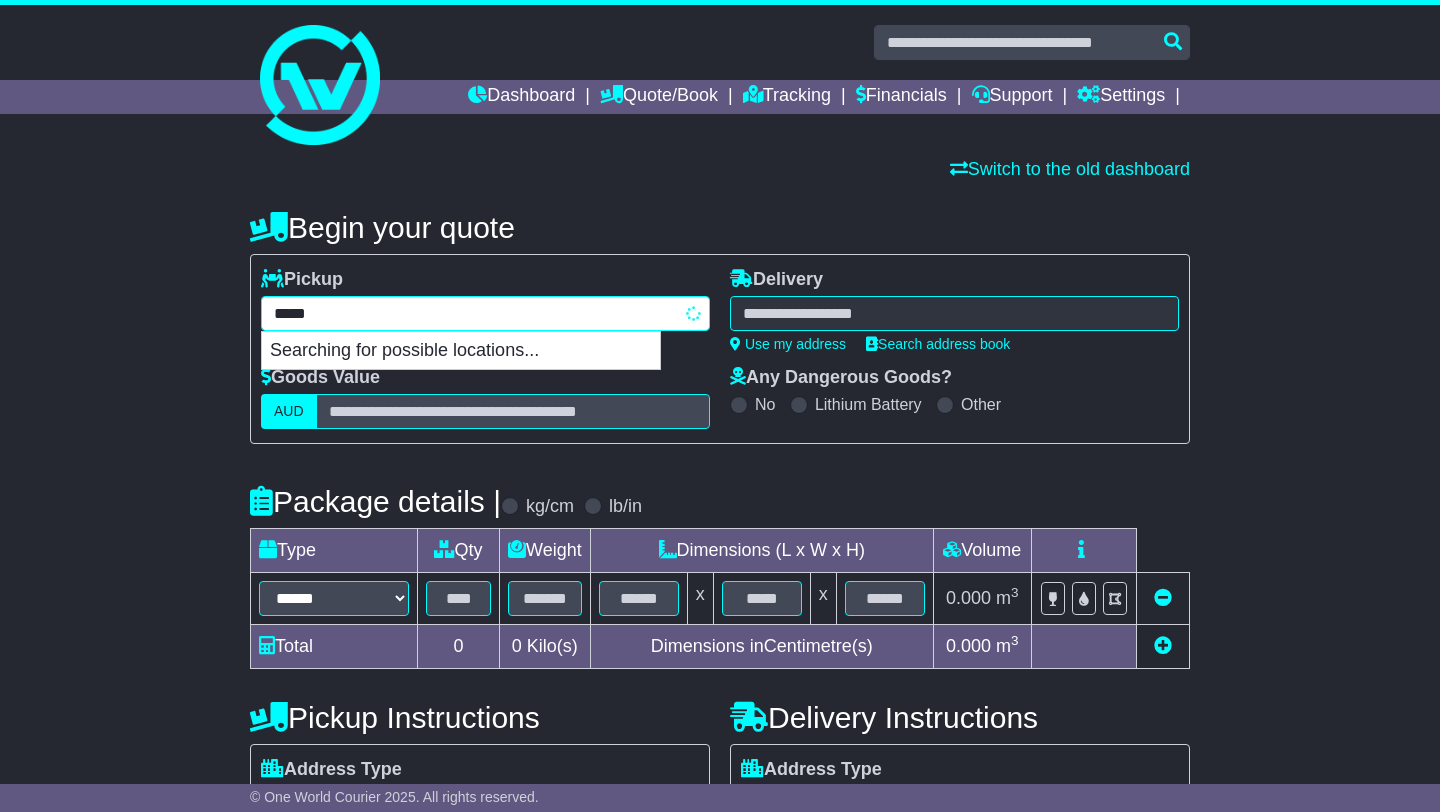 type on "**********" 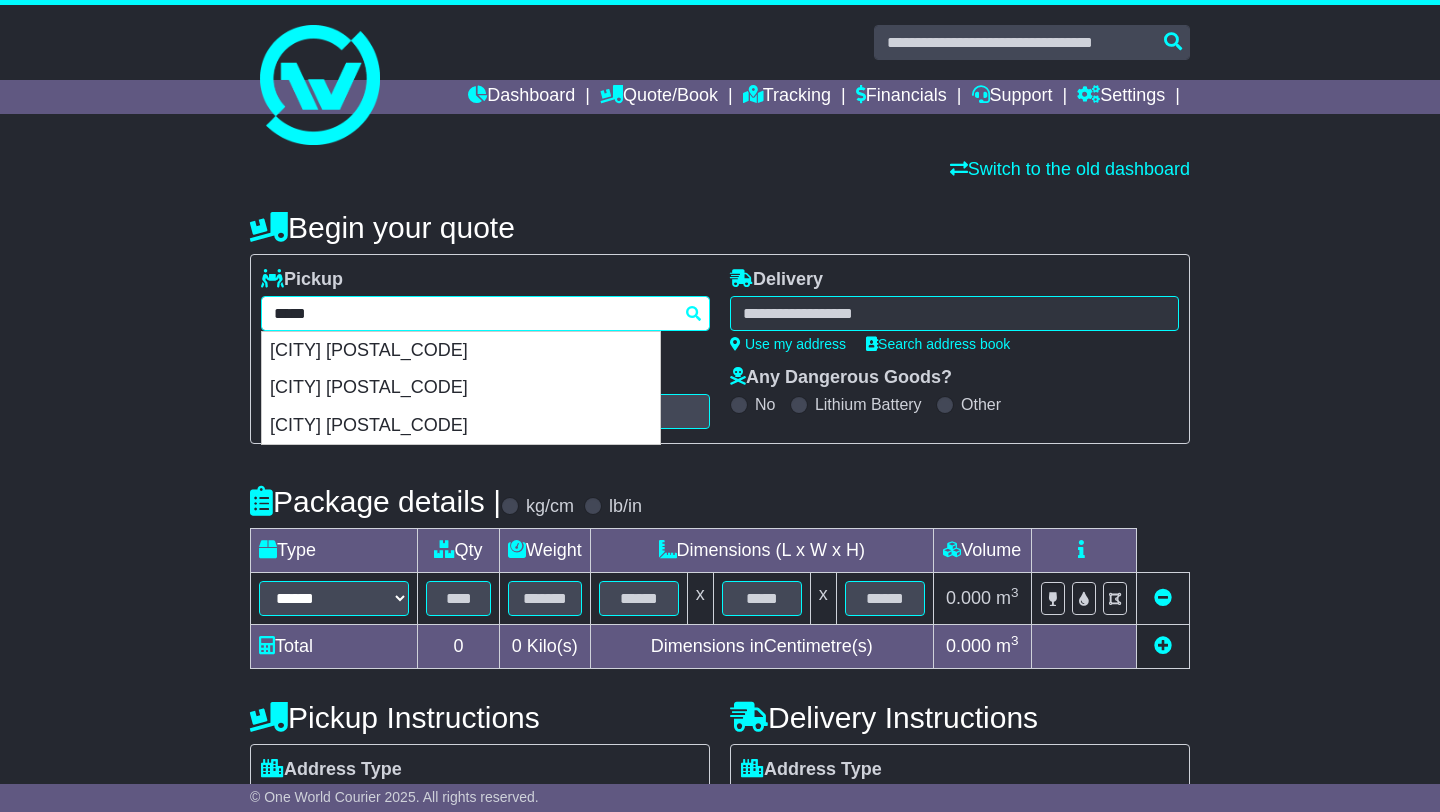 click on "[CITY] [POSTAL_CODE]" at bounding box center [461, 388] 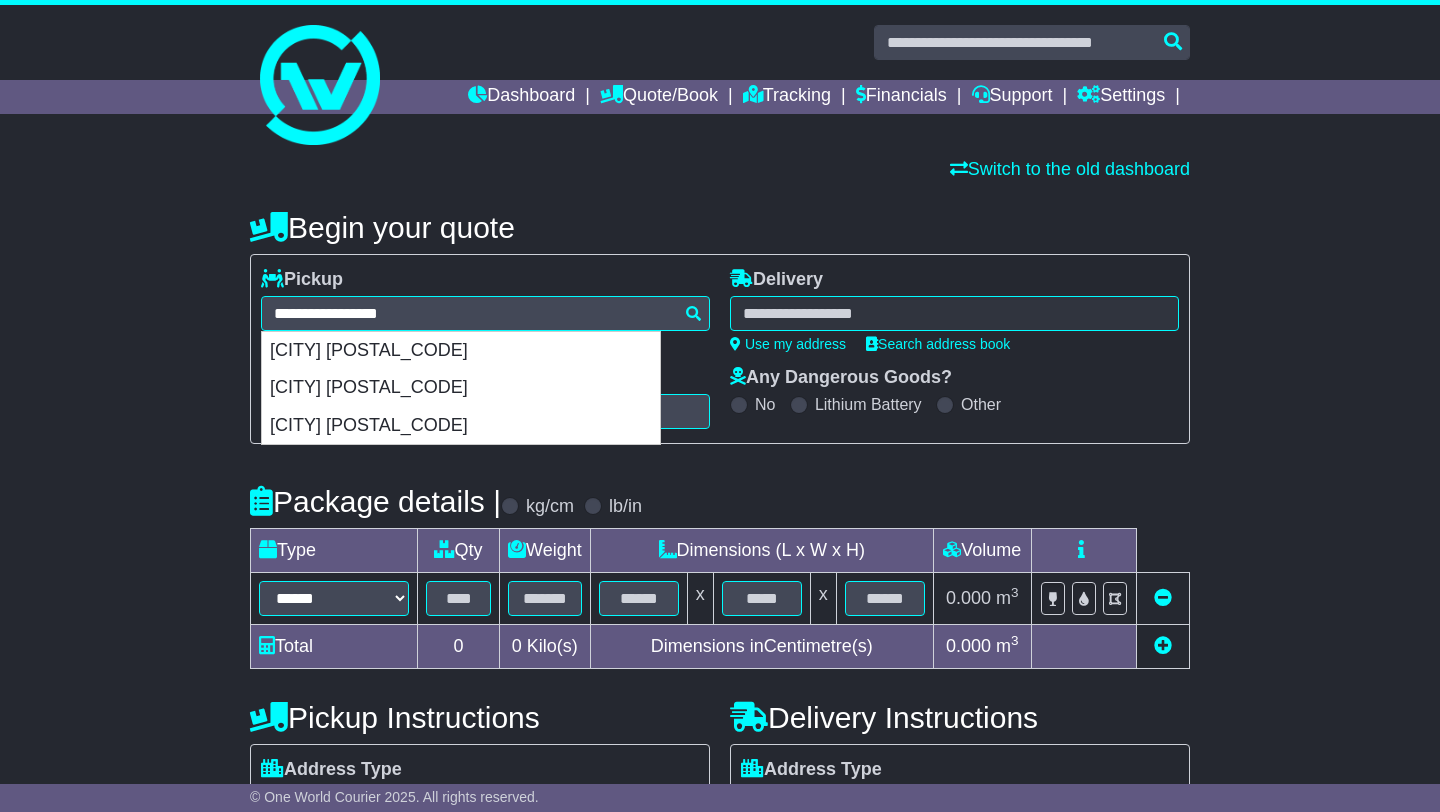 type on "**********" 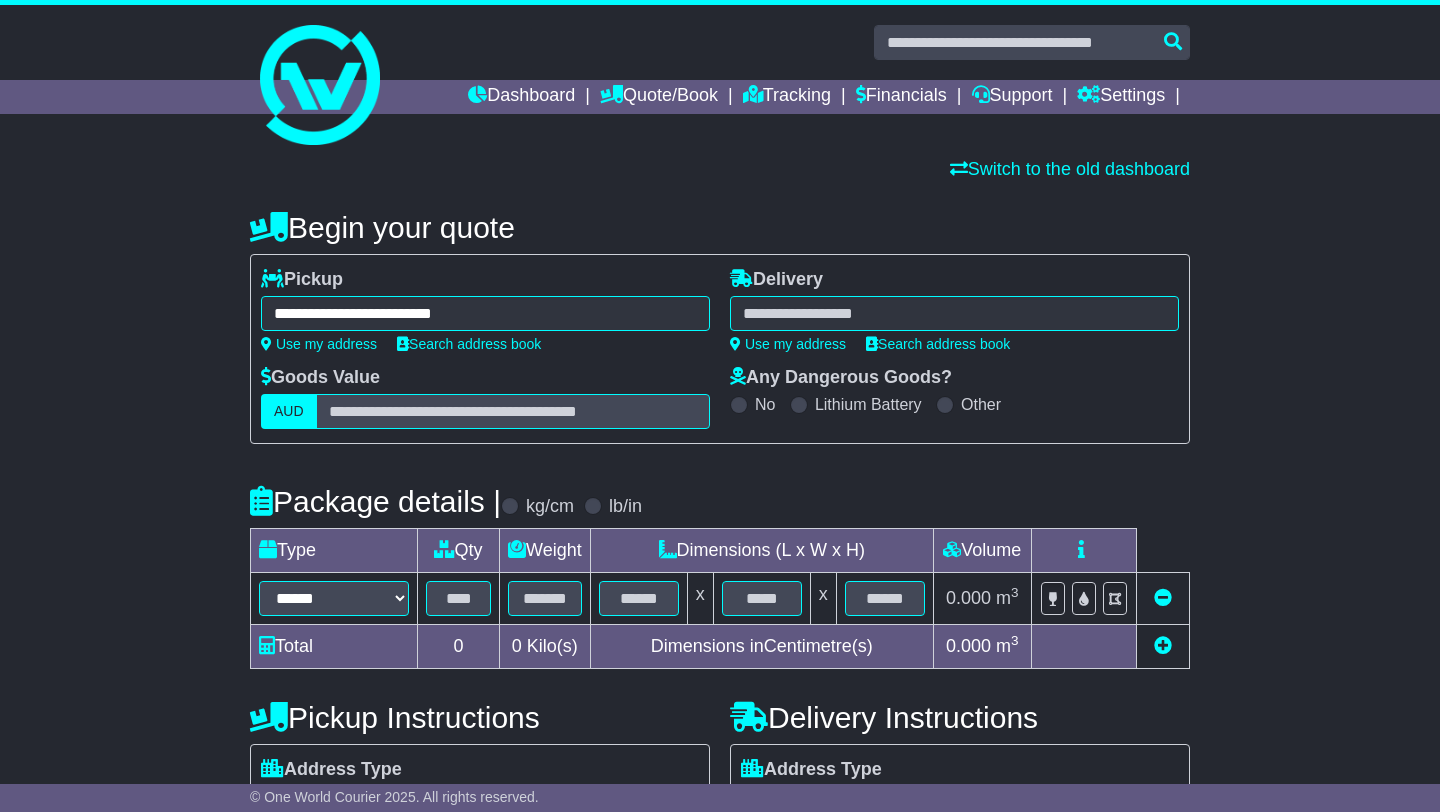 click at bounding box center [954, 313] 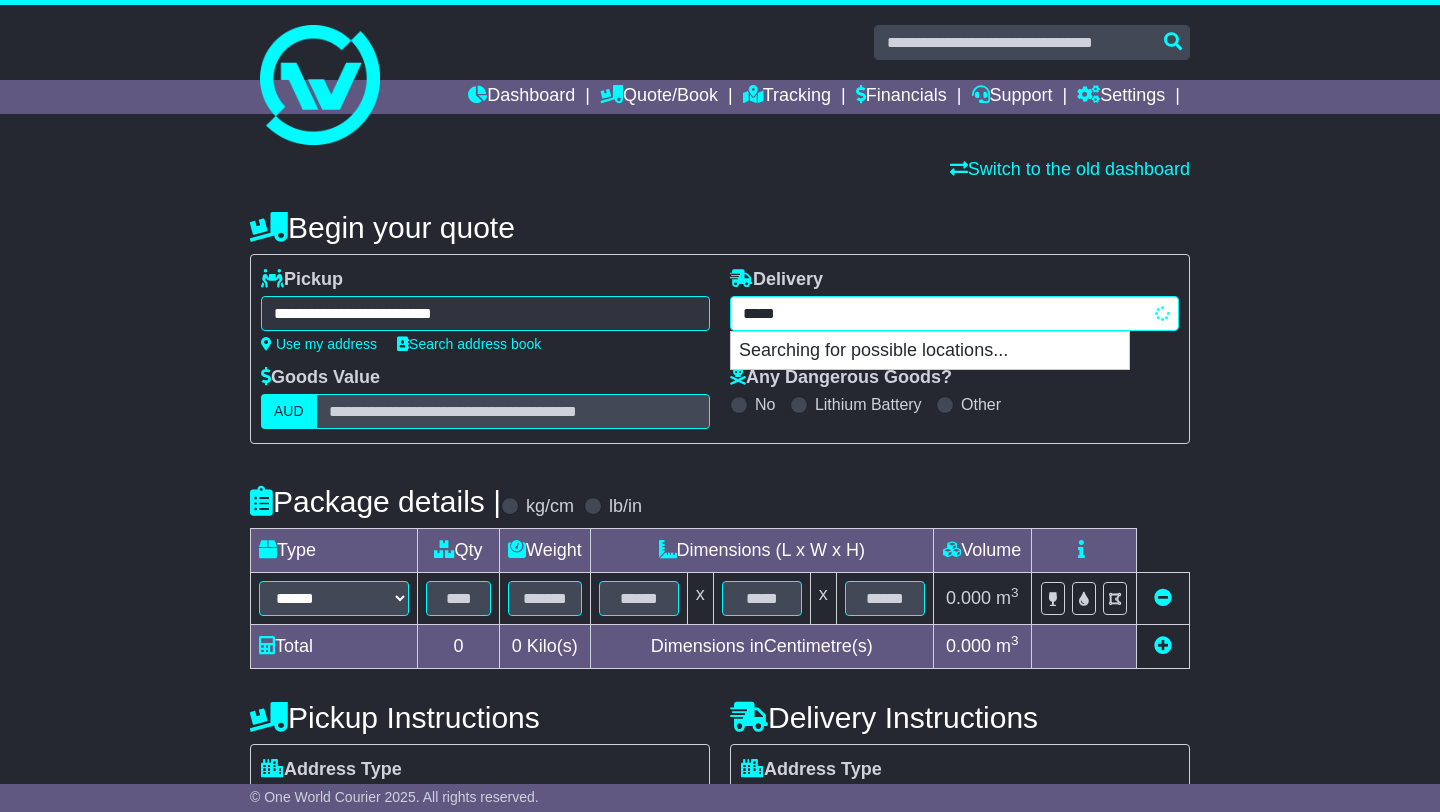 type on "******" 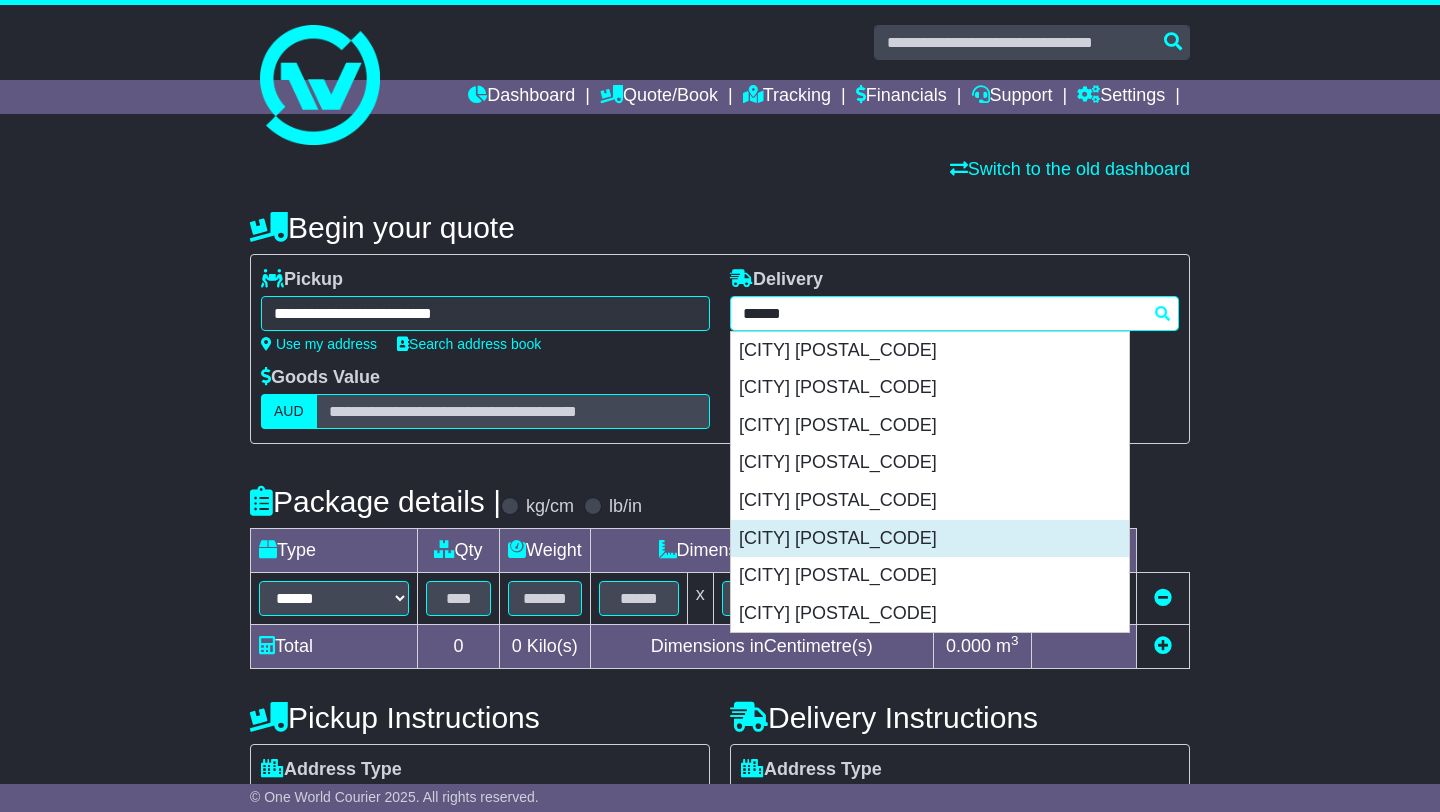 click on "[CITY] [POSTAL_CODE]" at bounding box center [930, 539] 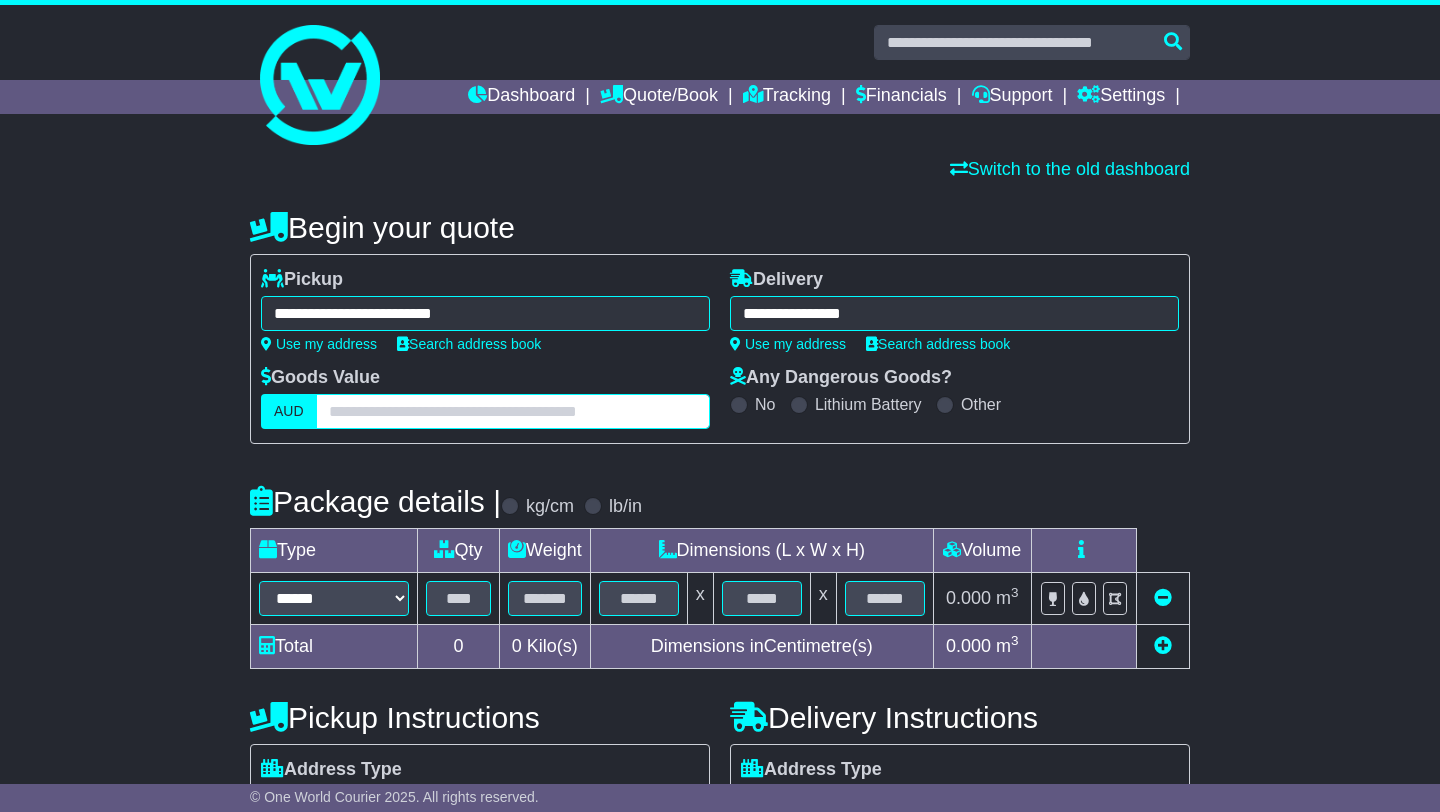 click at bounding box center (513, 411) 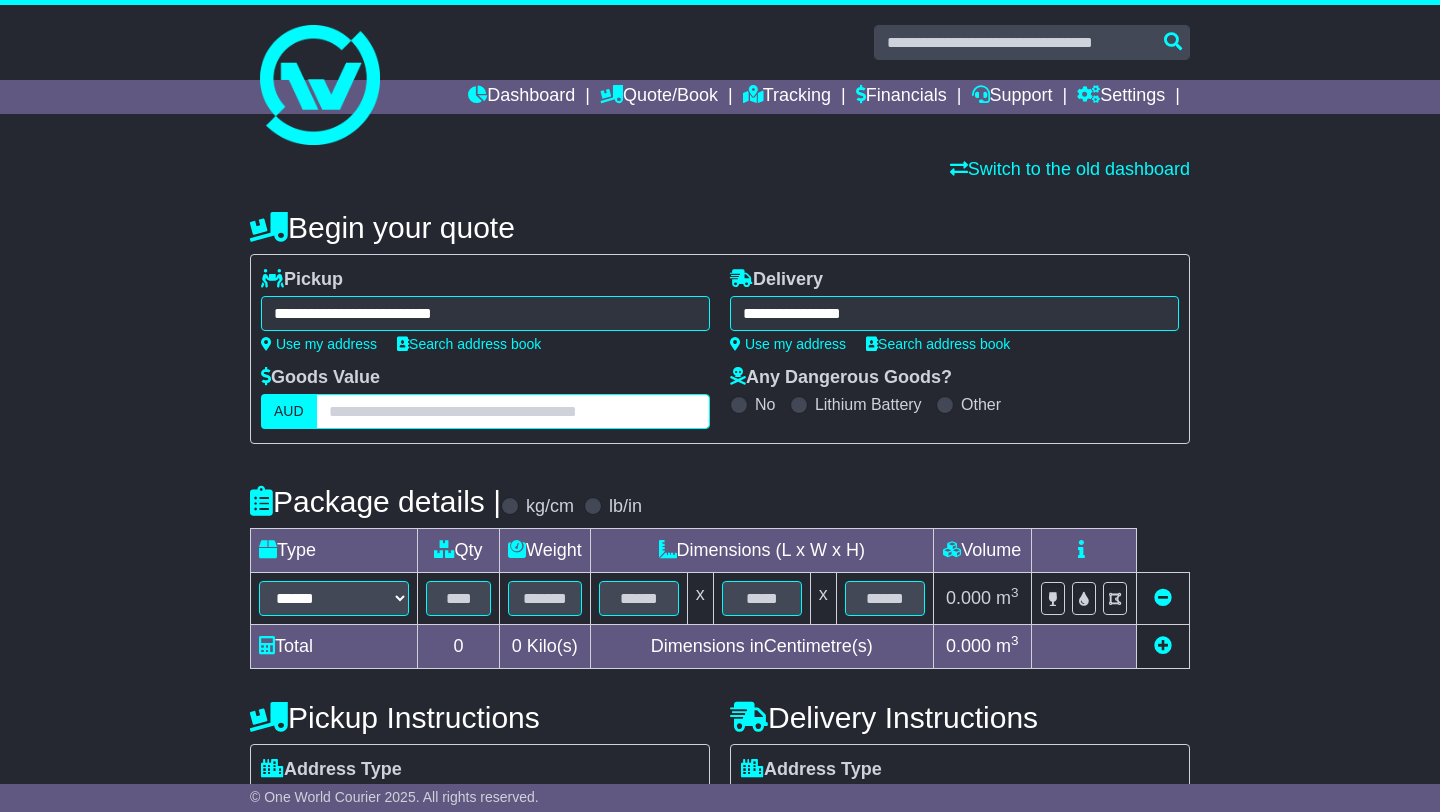 type on "**********" 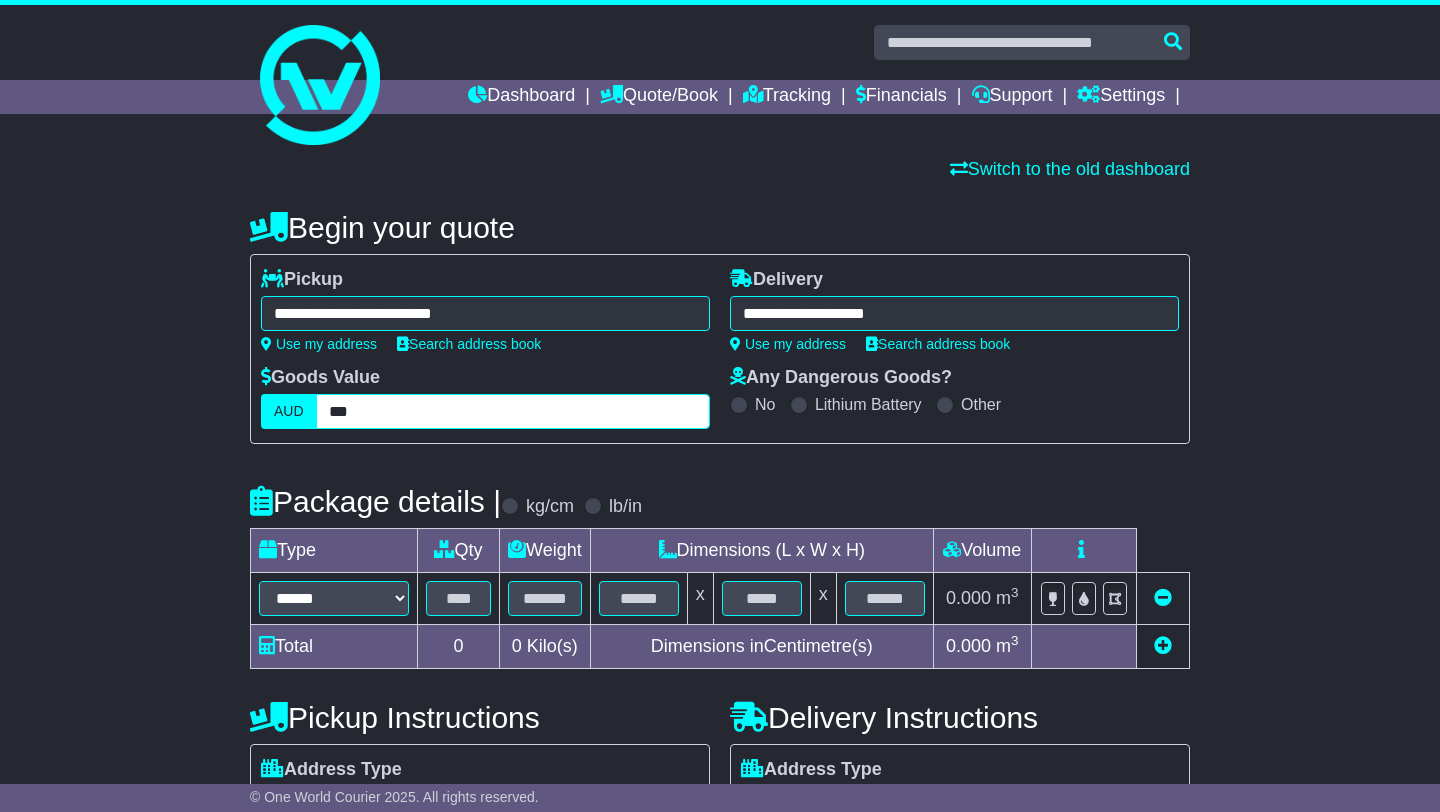 type on "***" 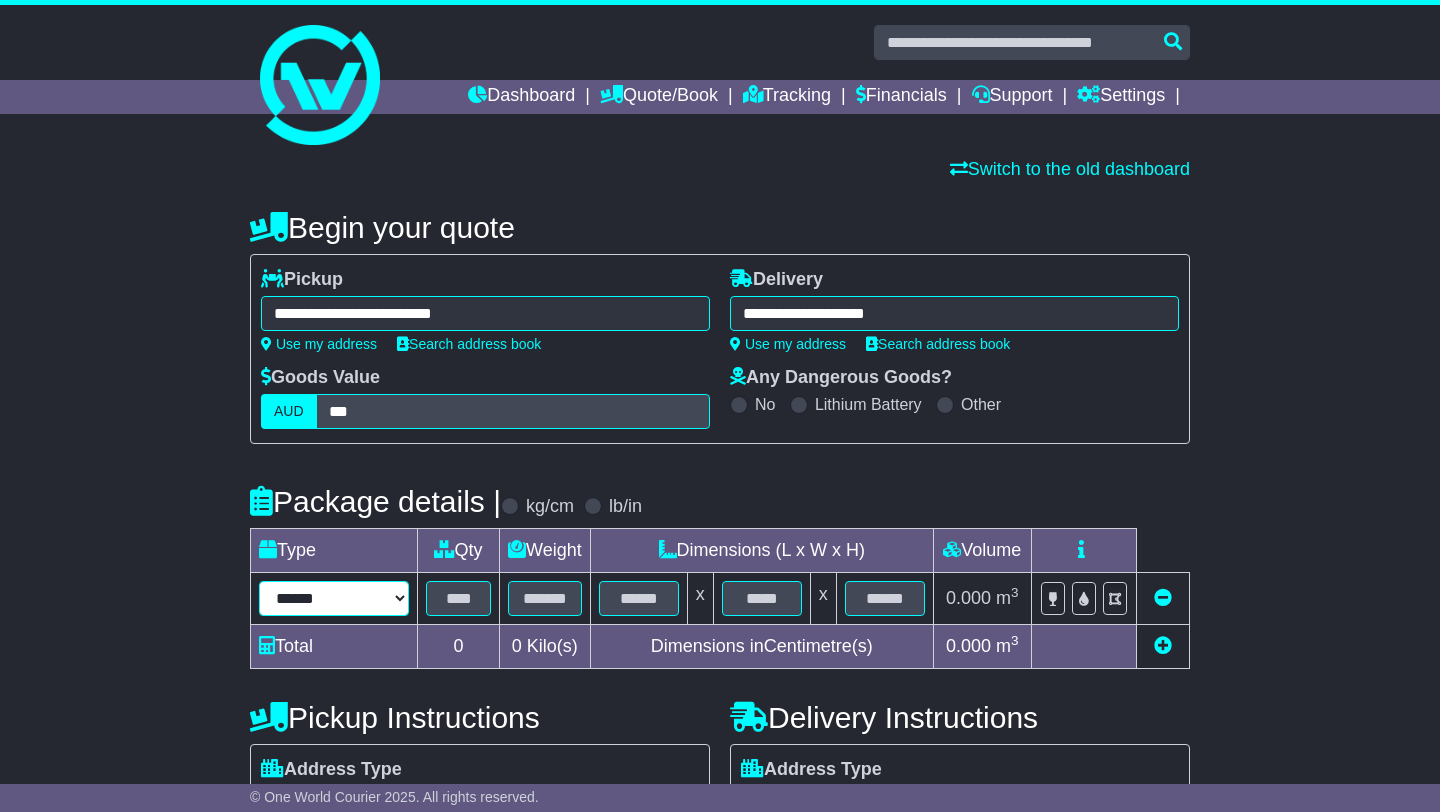 click on "****** ****** *** ******** ***** **** **** ****** *** *******" at bounding box center (334, 598) 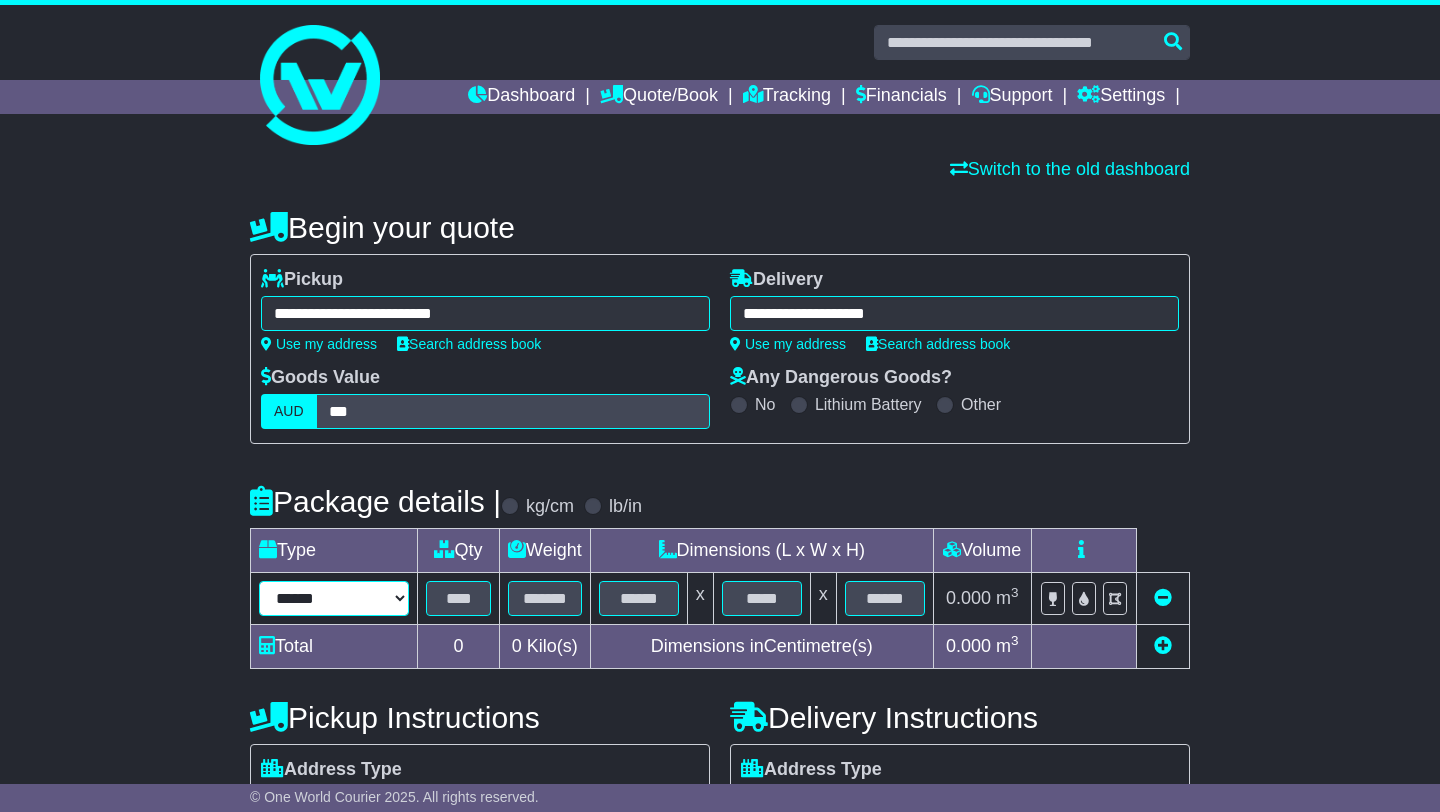 select on "*****" 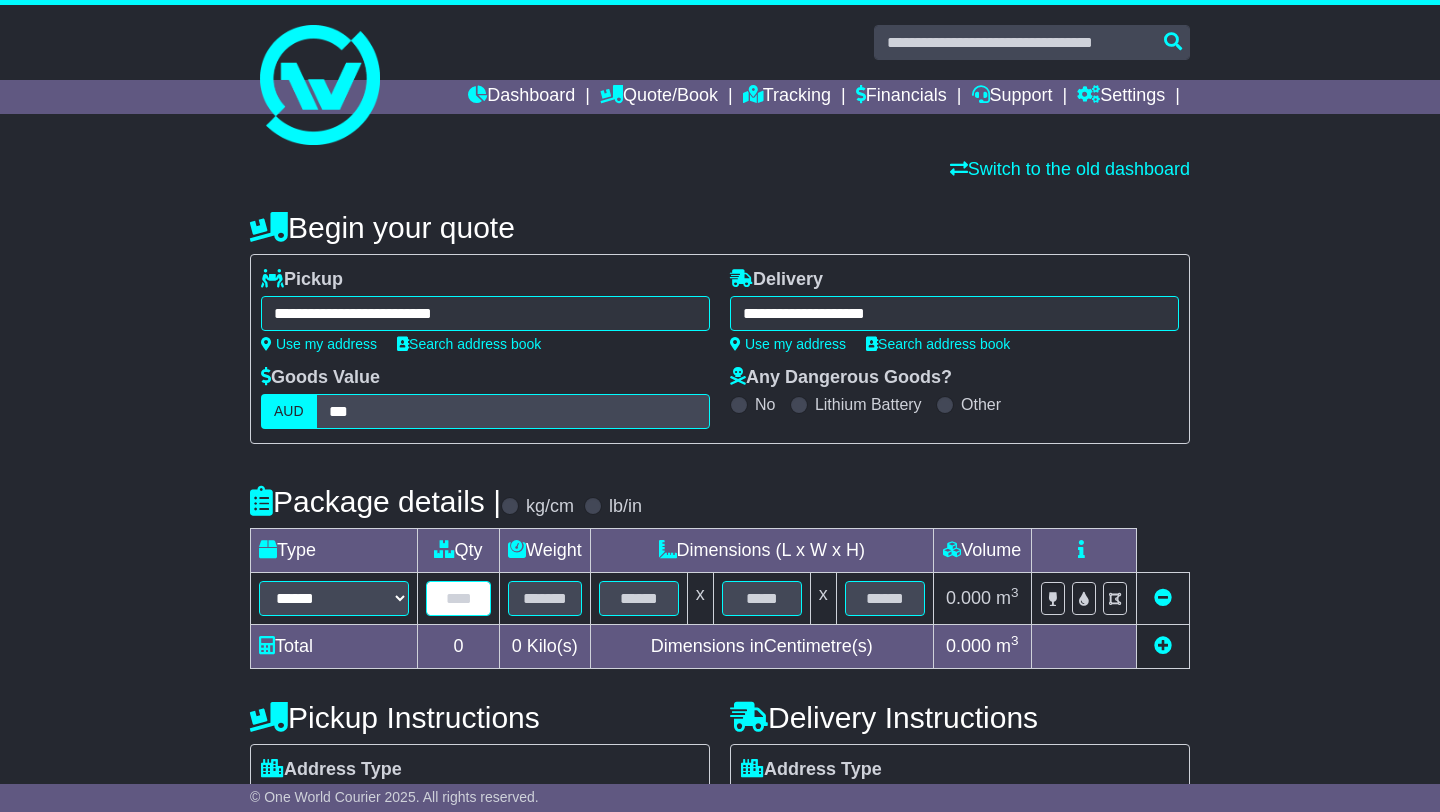 click at bounding box center [458, 598] 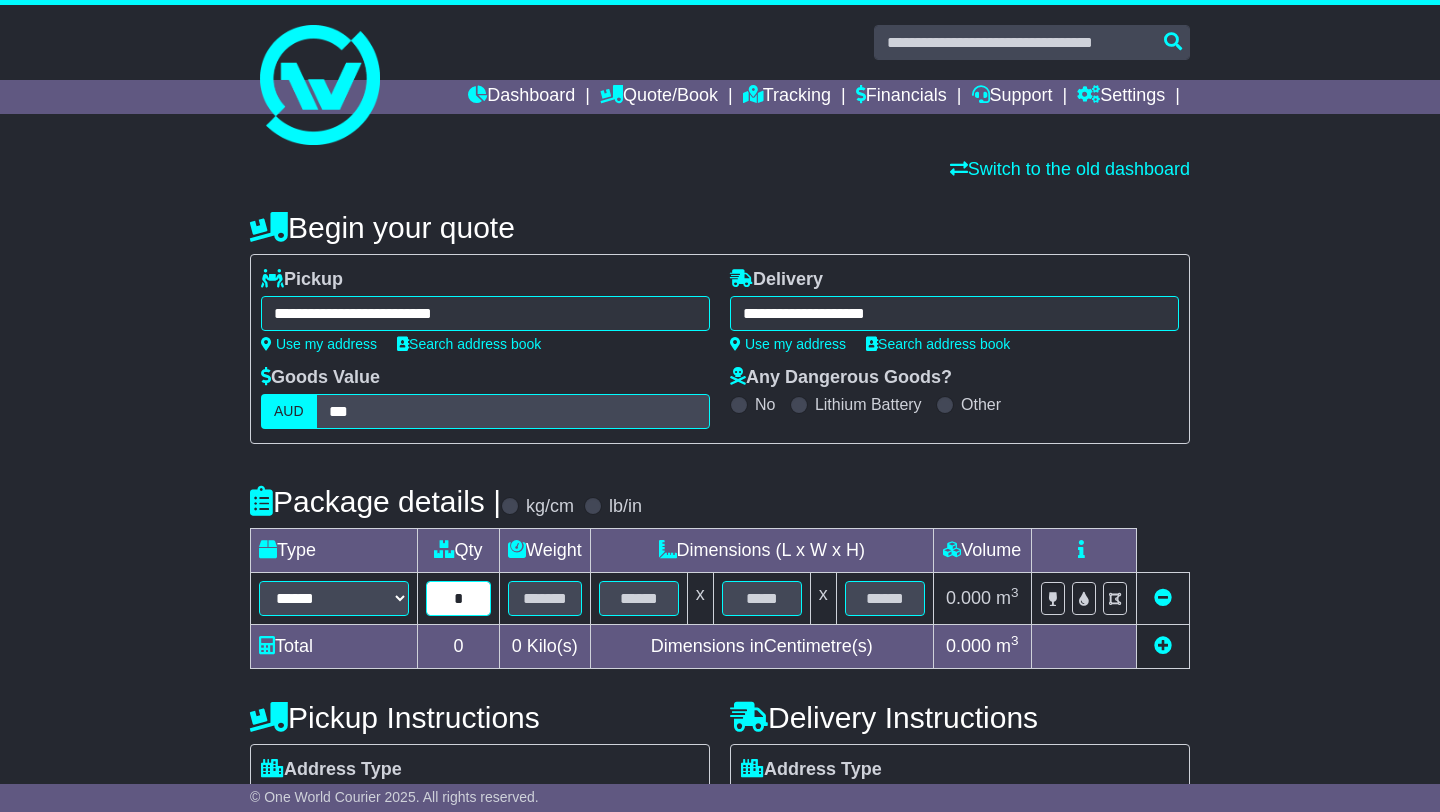 type on "*" 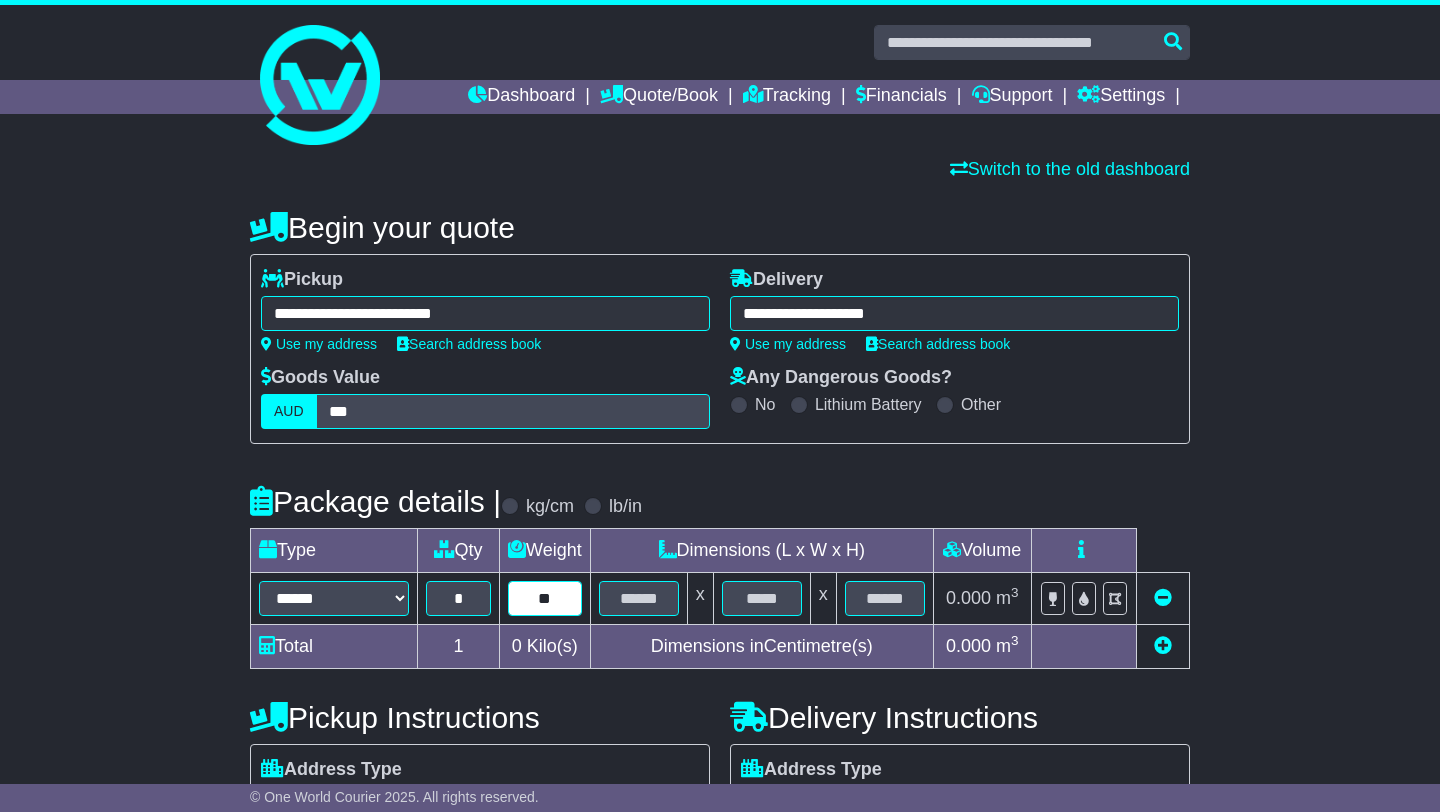 type on "**" 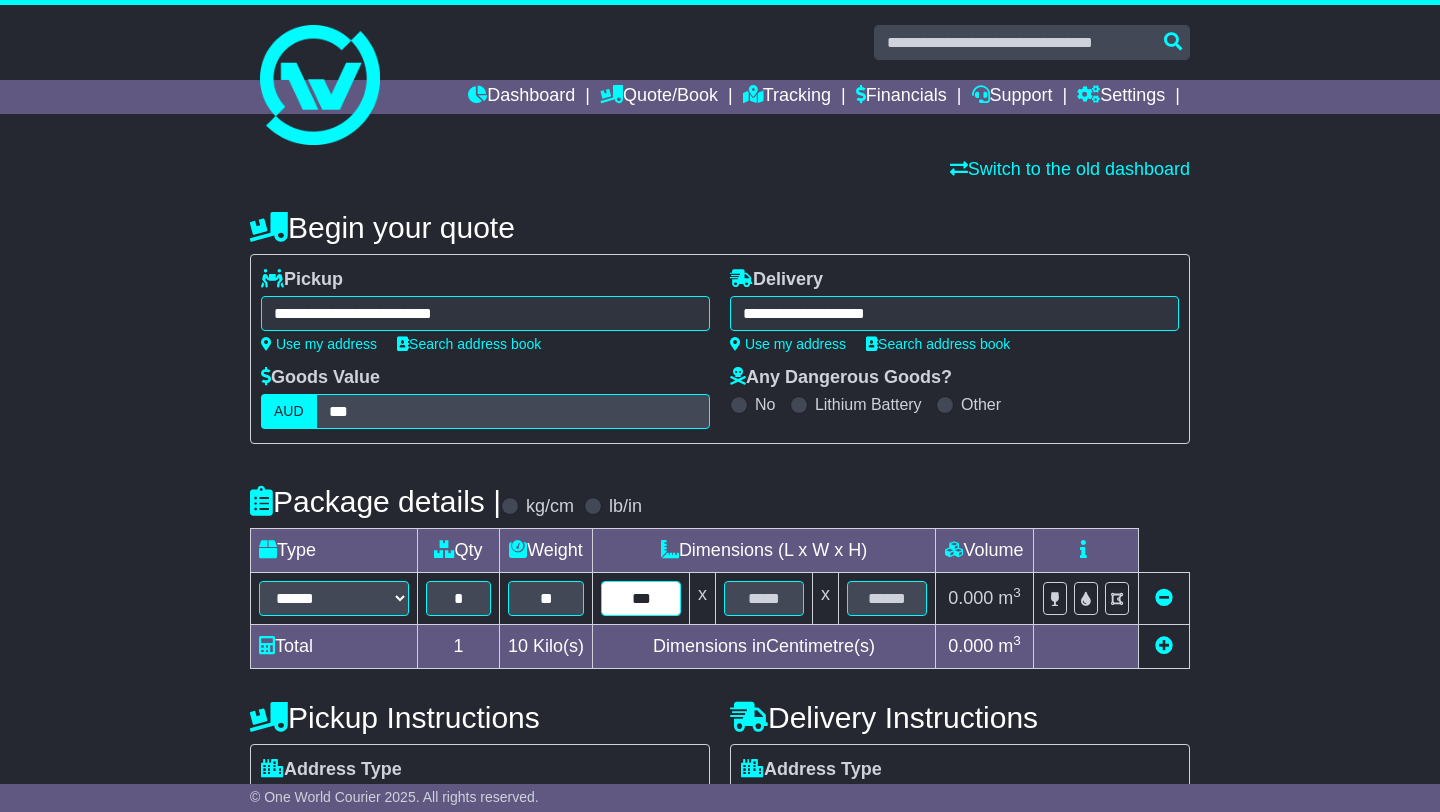 type on "***" 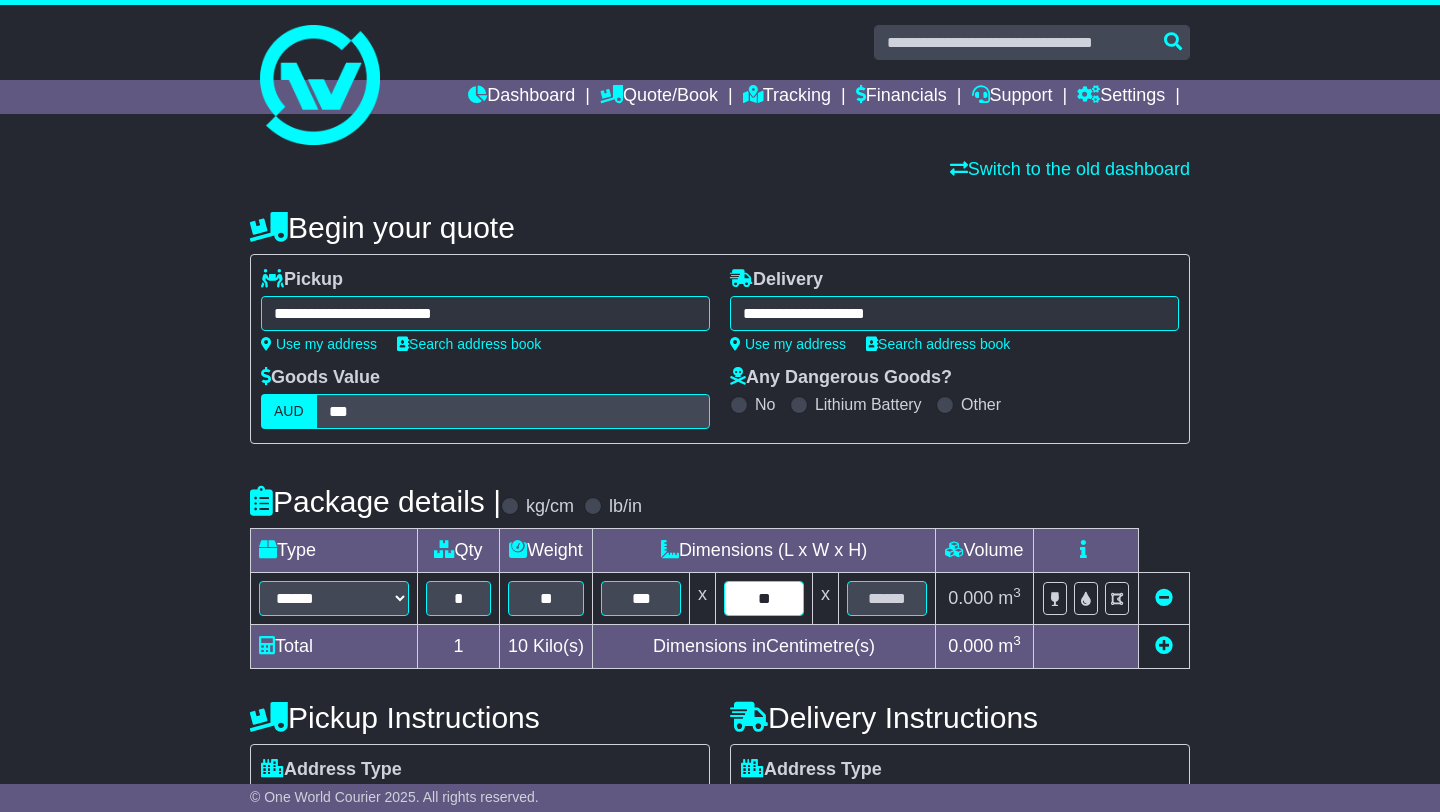 type on "**" 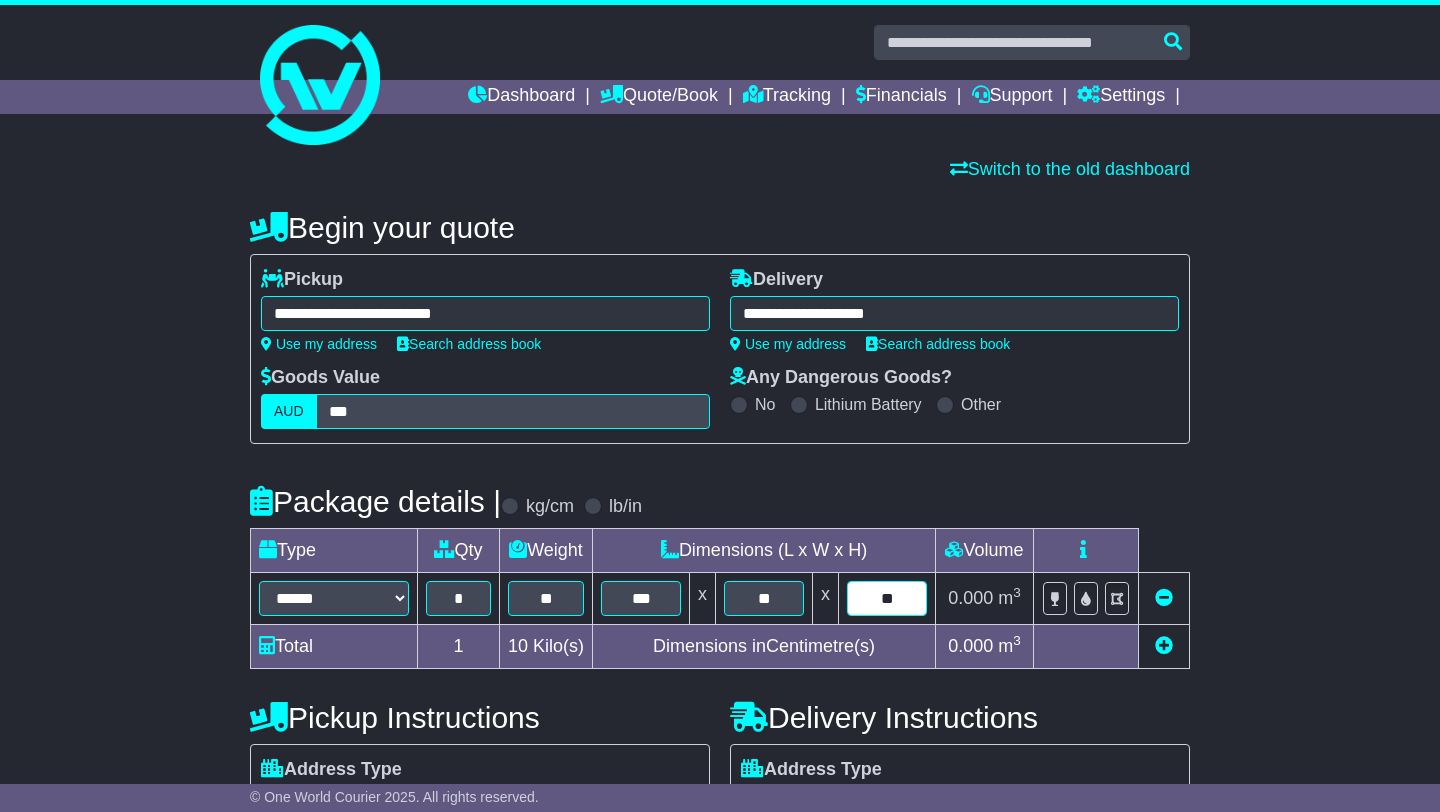 type on "**" 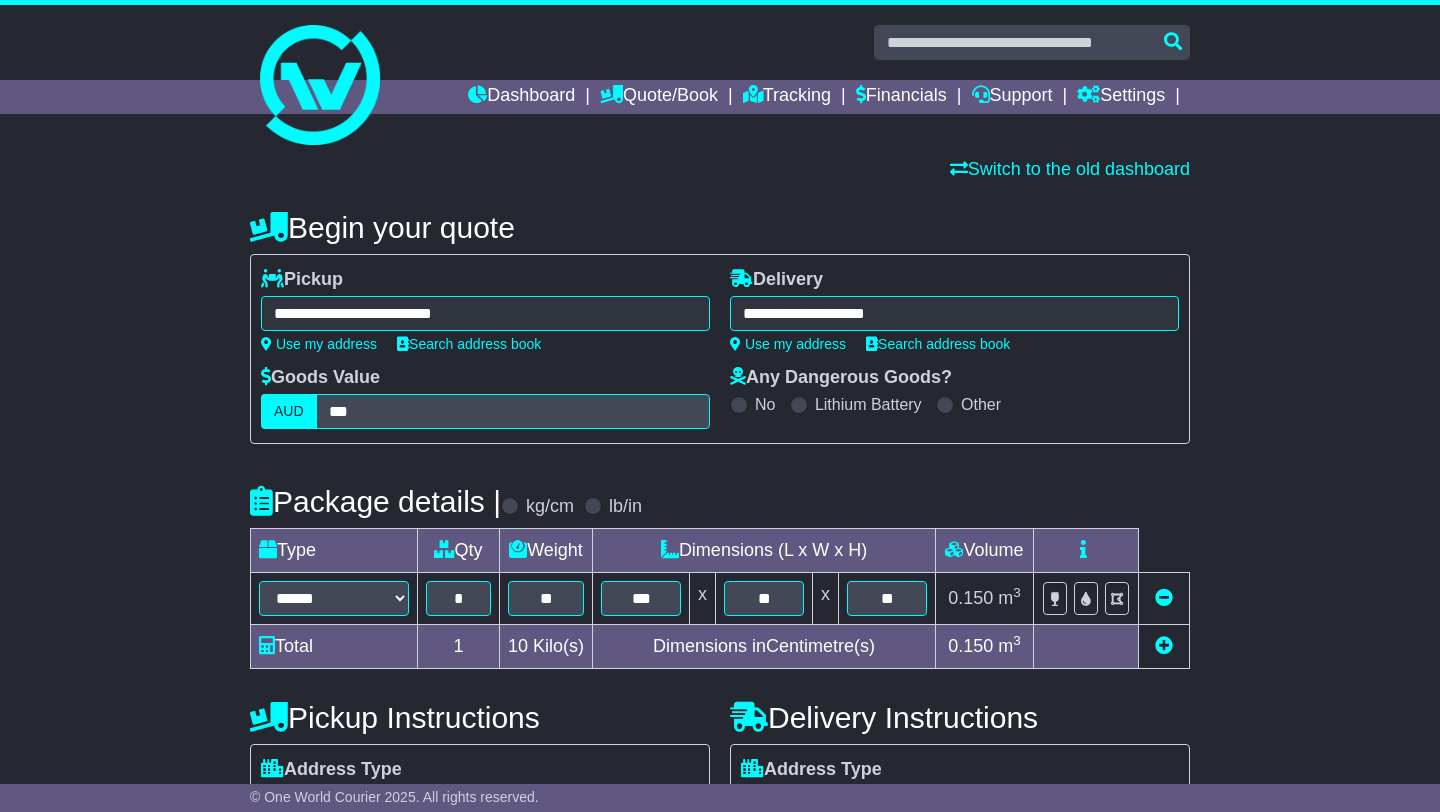 scroll, scrollTop: 464, scrollLeft: 0, axis: vertical 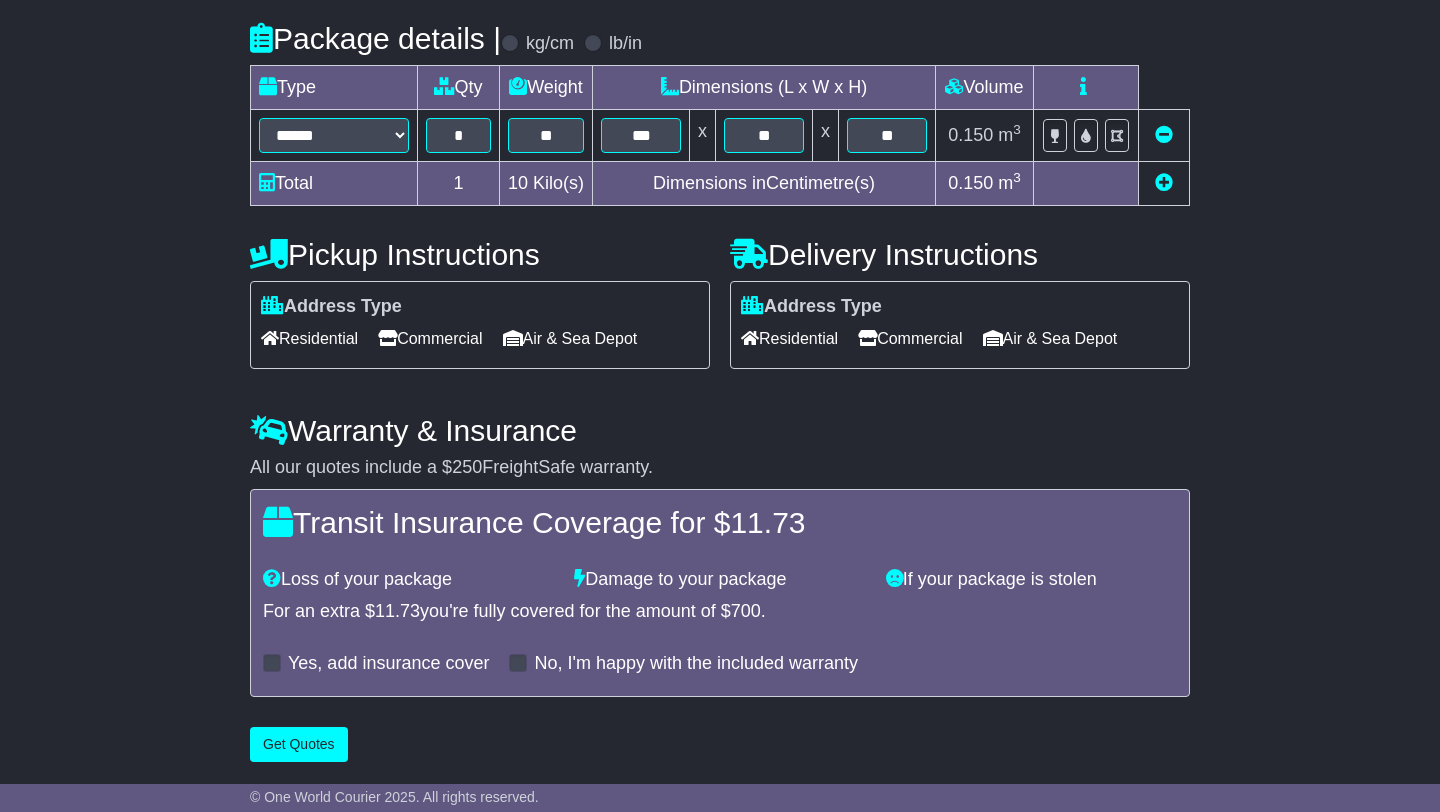 click on "Commercial" at bounding box center (430, 338) 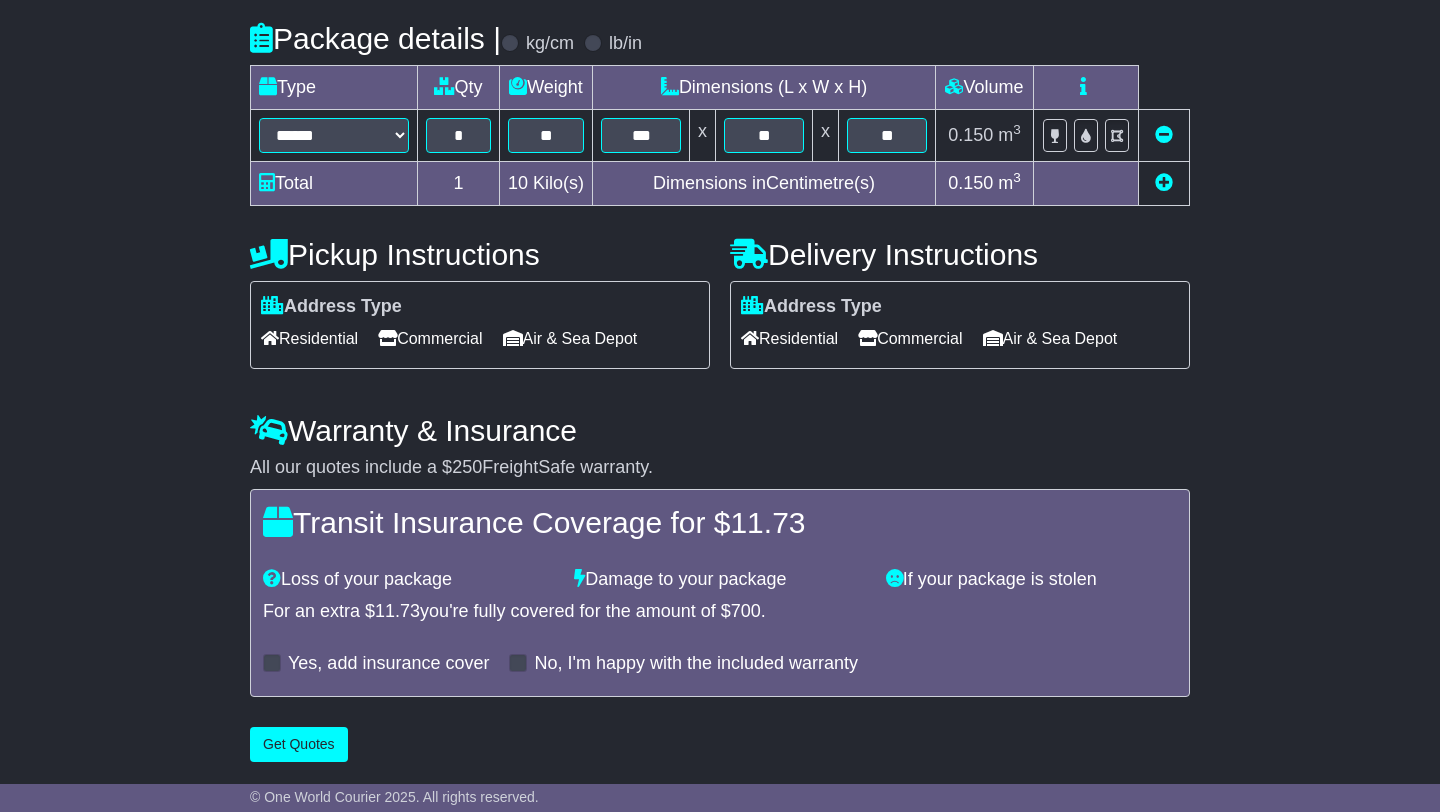 click on "Yes, add insurance cover" at bounding box center (376, 664) 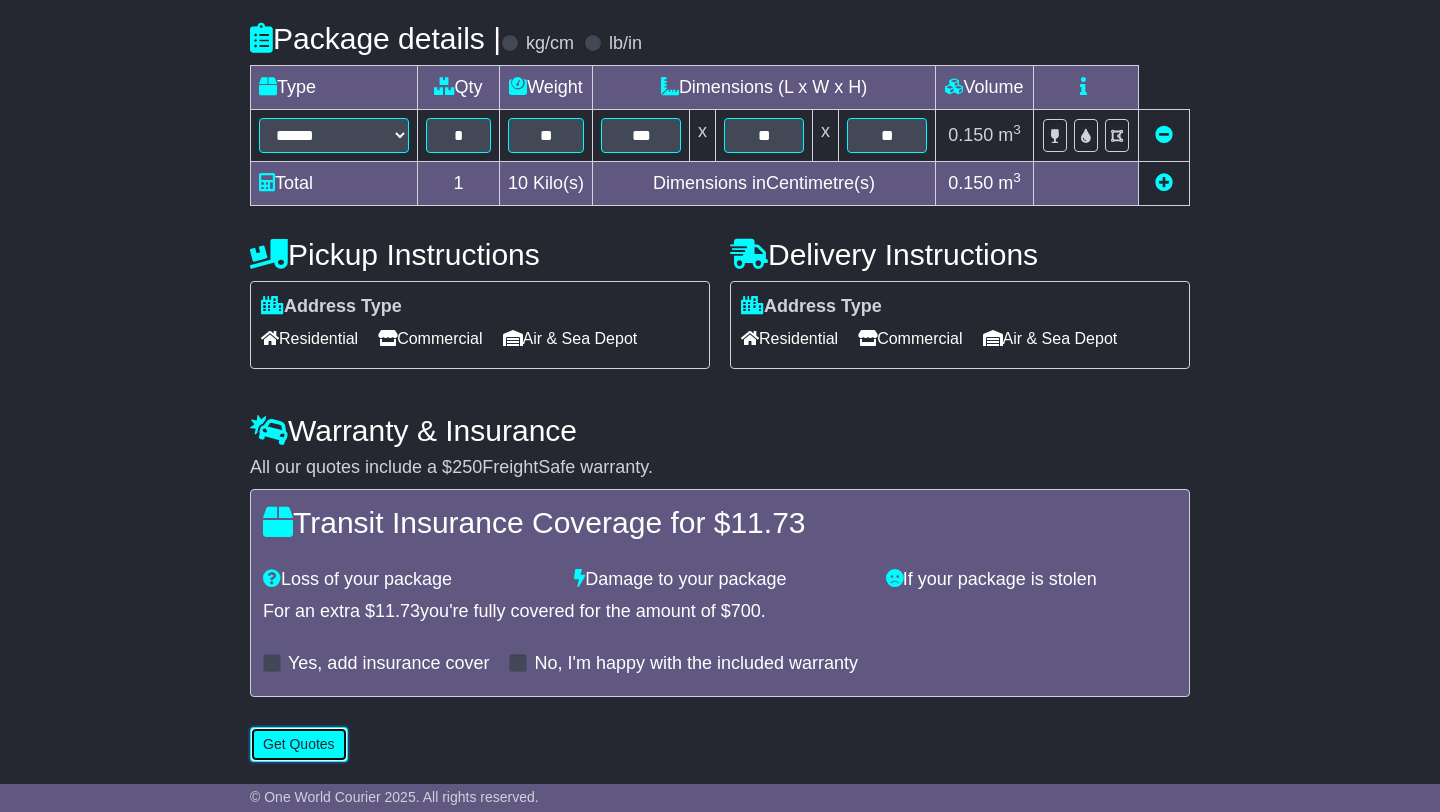click on "Get Quotes" at bounding box center [299, 744] 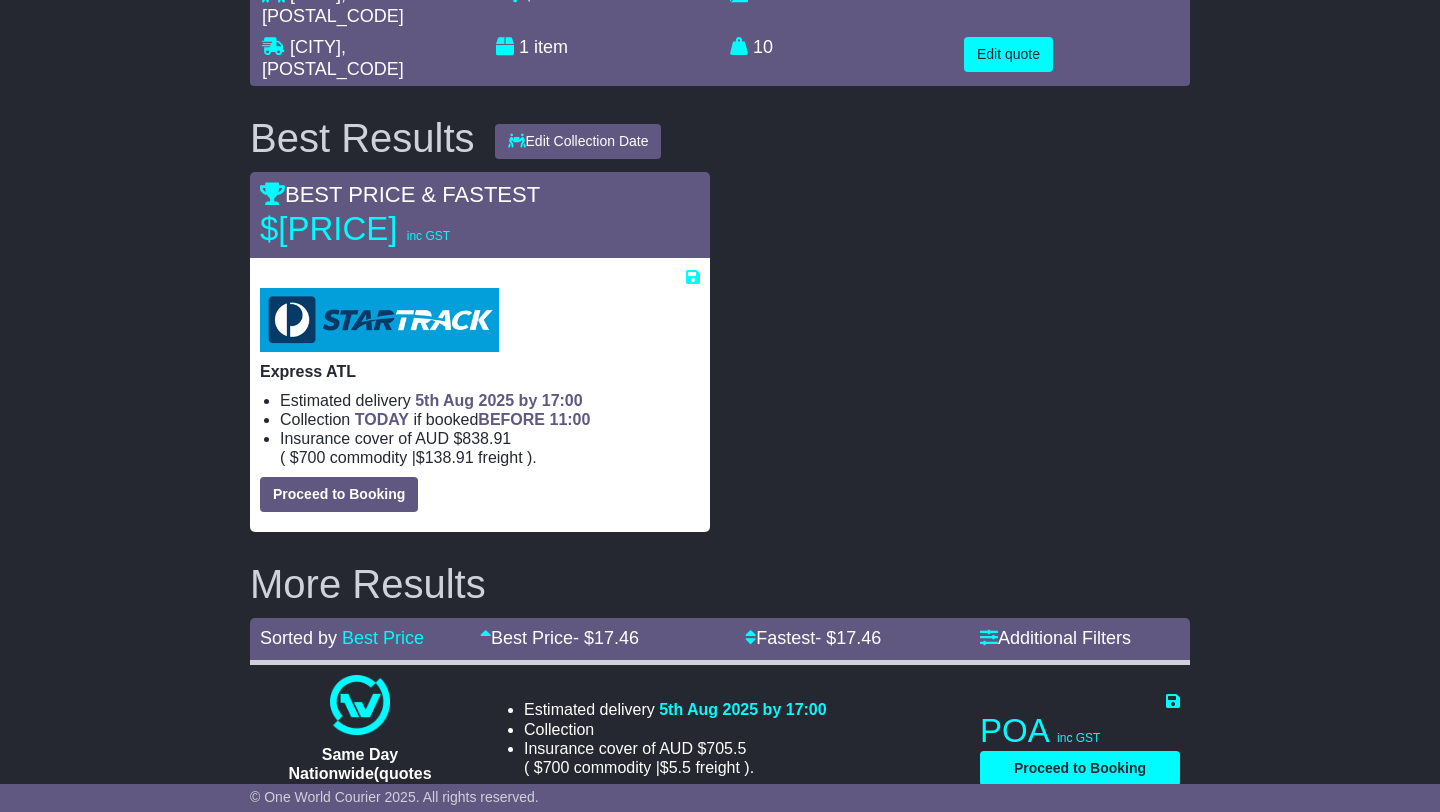 scroll, scrollTop: 104, scrollLeft: 0, axis: vertical 